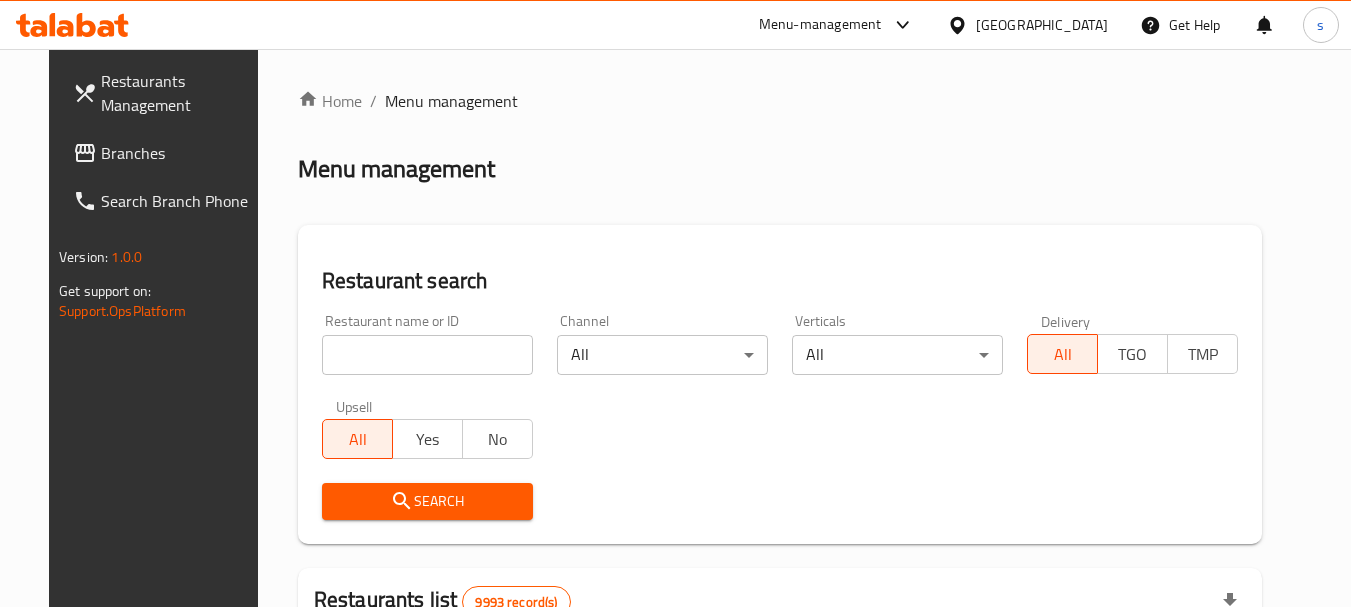 scroll, scrollTop: 0, scrollLeft: 0, axis: both 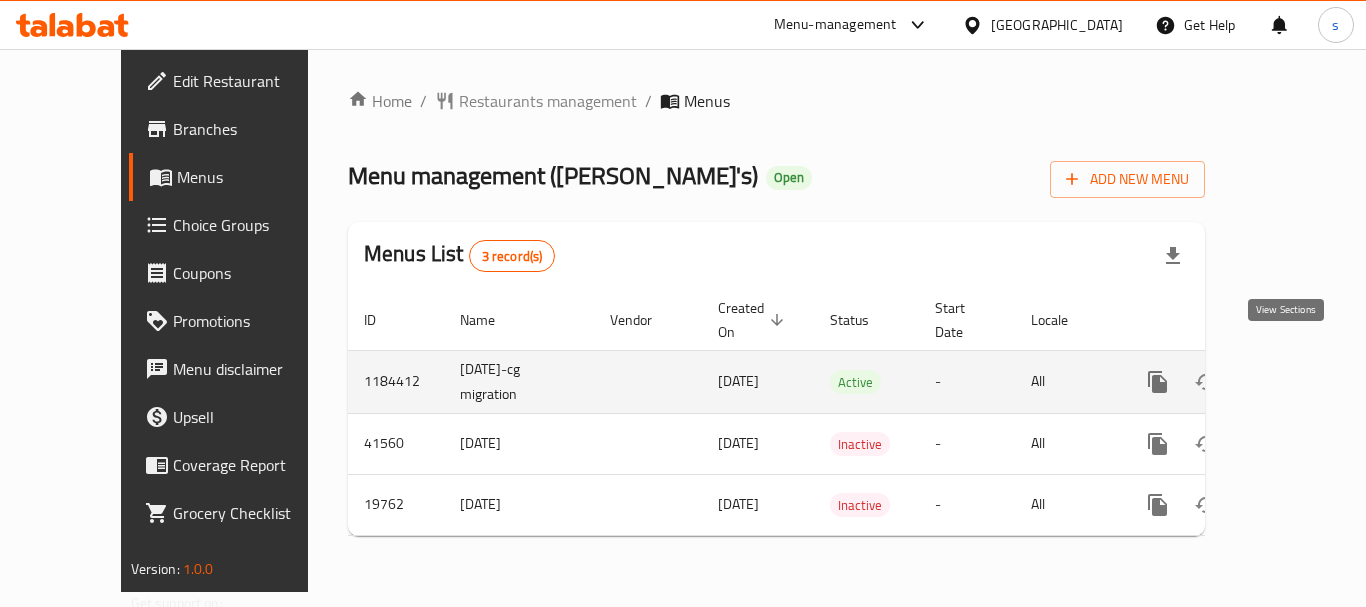 click 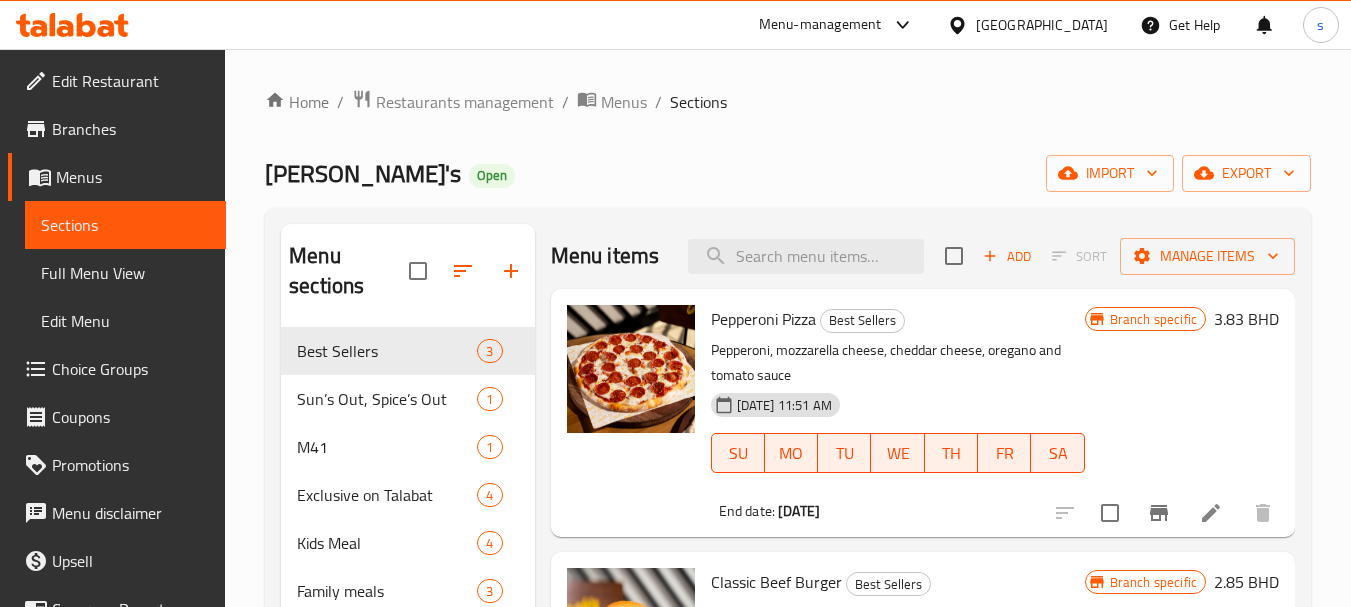click on "Choice Groups" at bounding box center [131, 369] 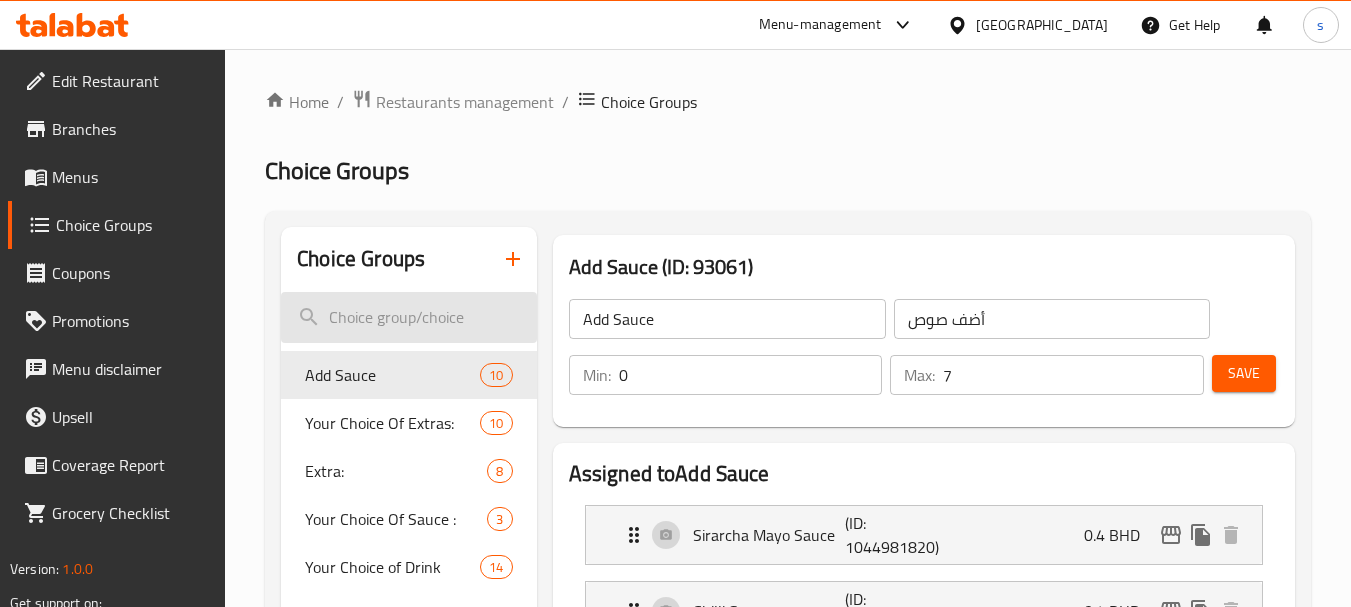 click at bounding box center [408, 317] 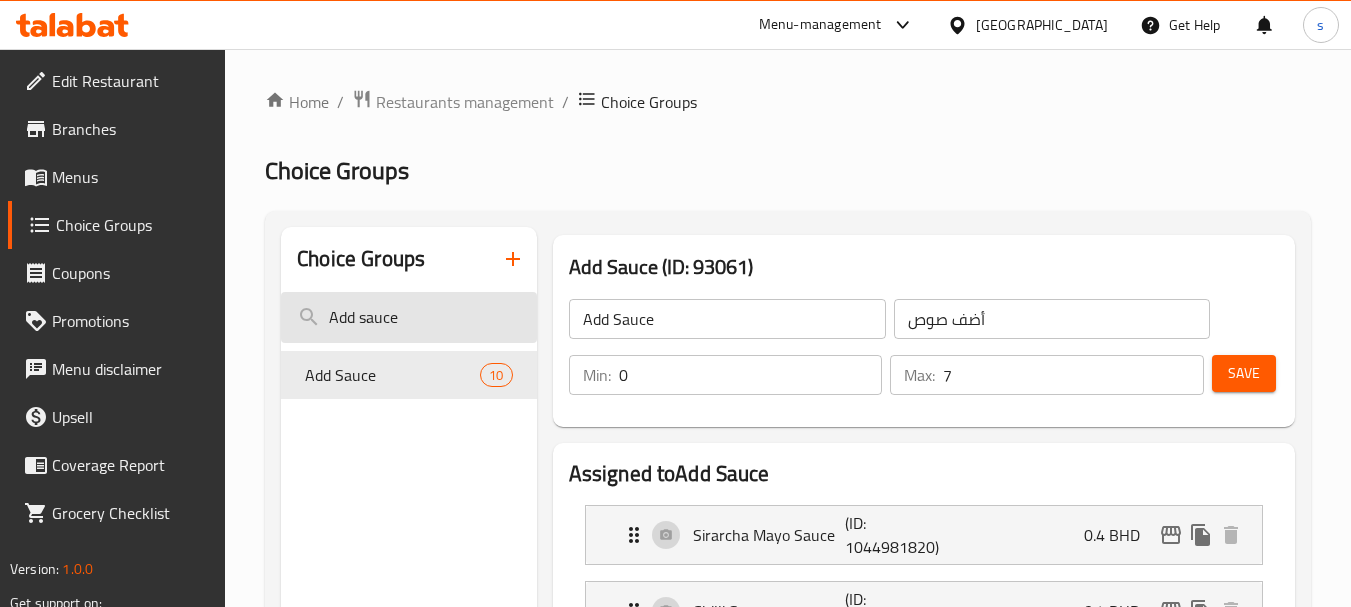click on "Add sauce" at bounding box center [408, 317] 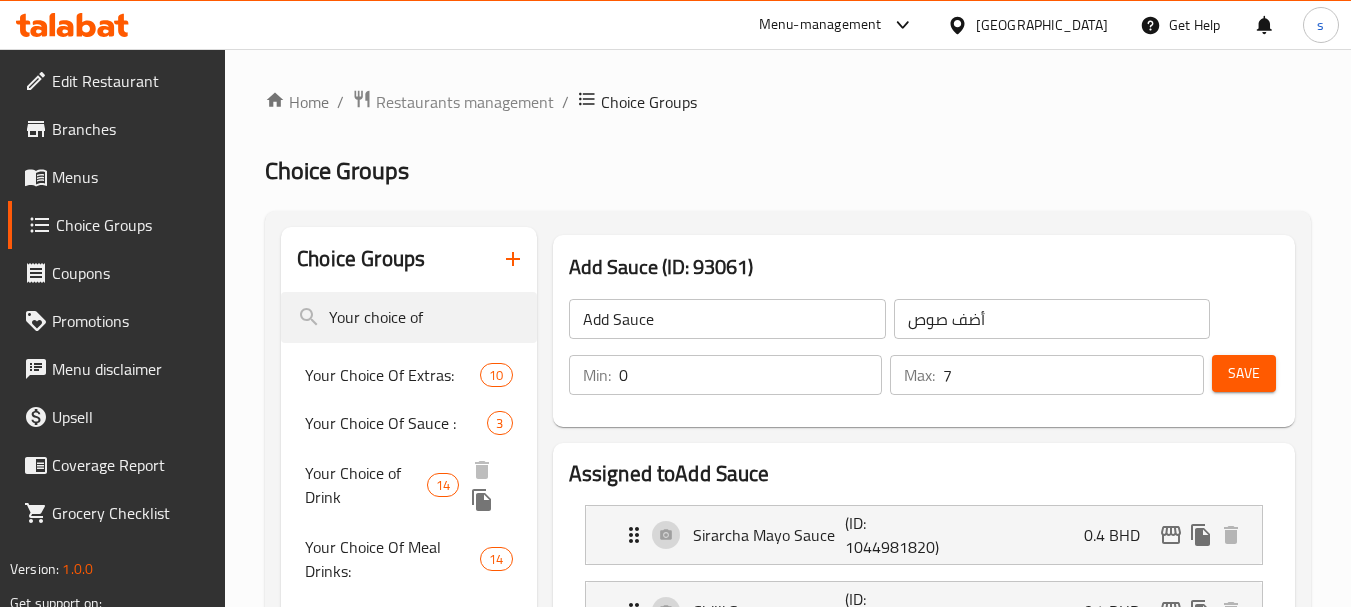 type on "Your choice of" 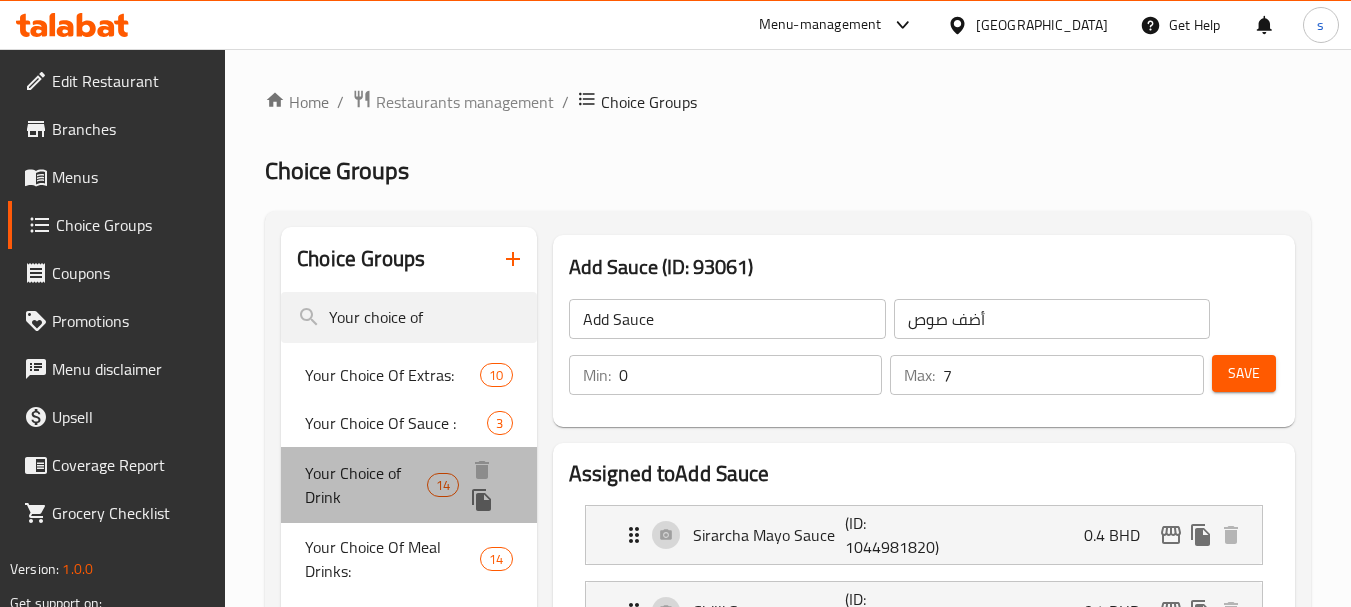 click on "Your Choice of Drink" at bounding box center [366, 485] 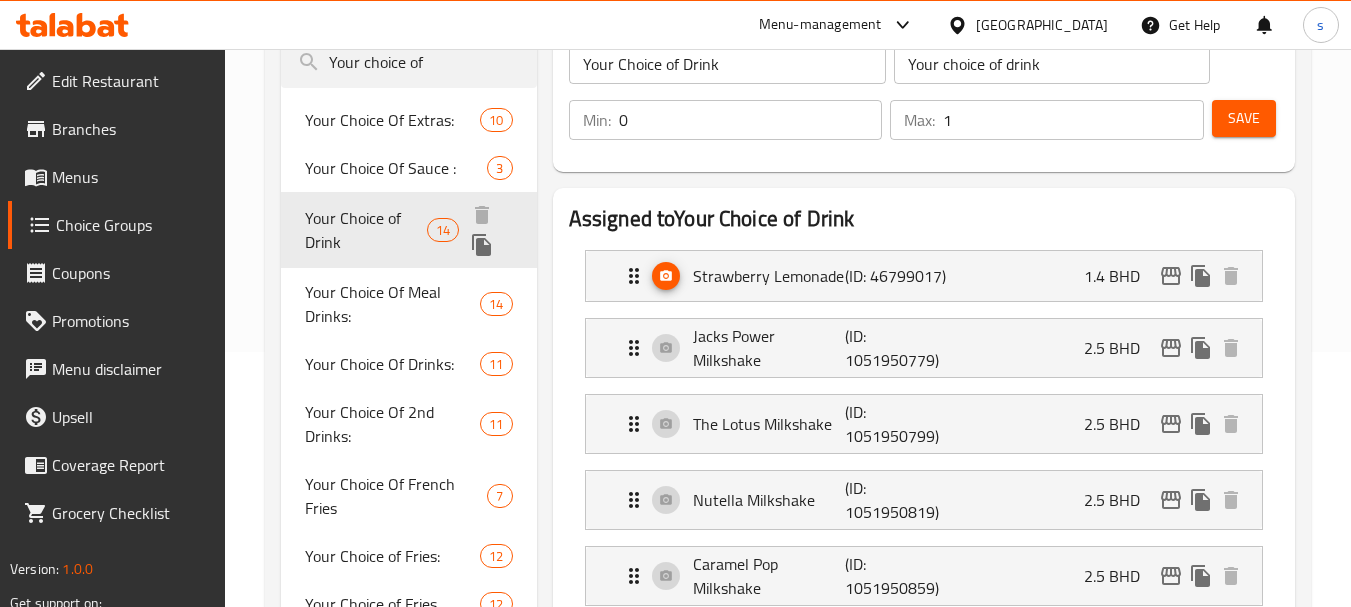 scroll, scrollTop: 300, scrollLeft: 0, axis: vertical 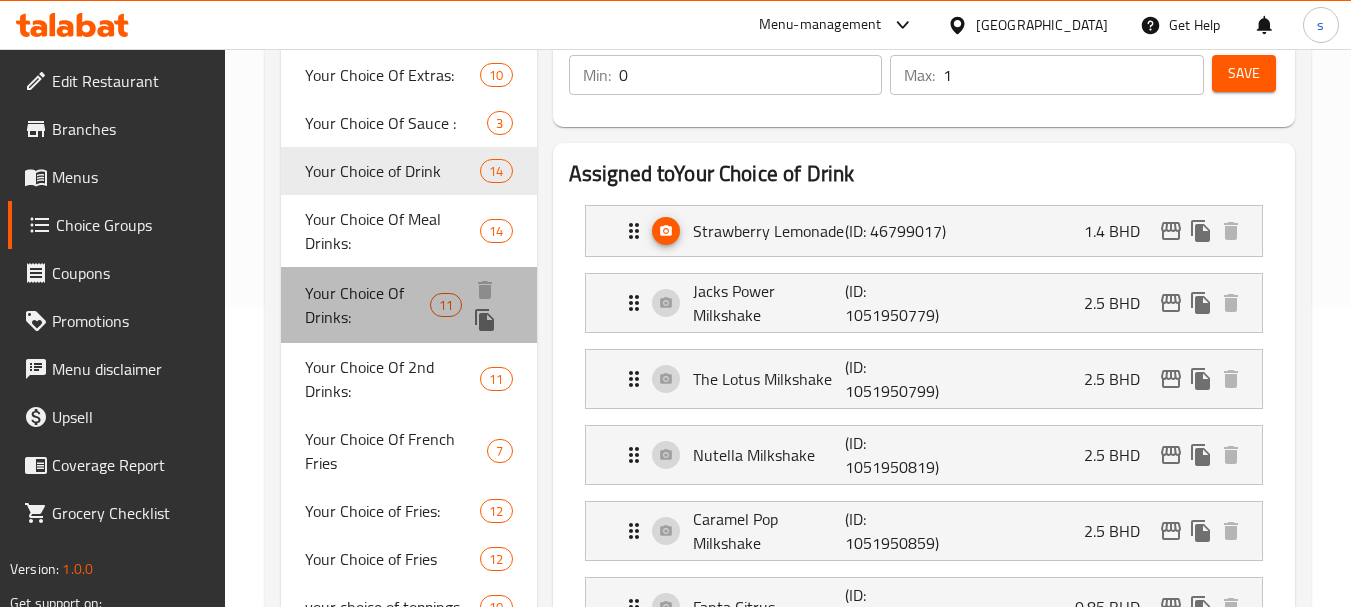 click on "Your Choice Of  Drinks:" at bounding box center [367, 305] 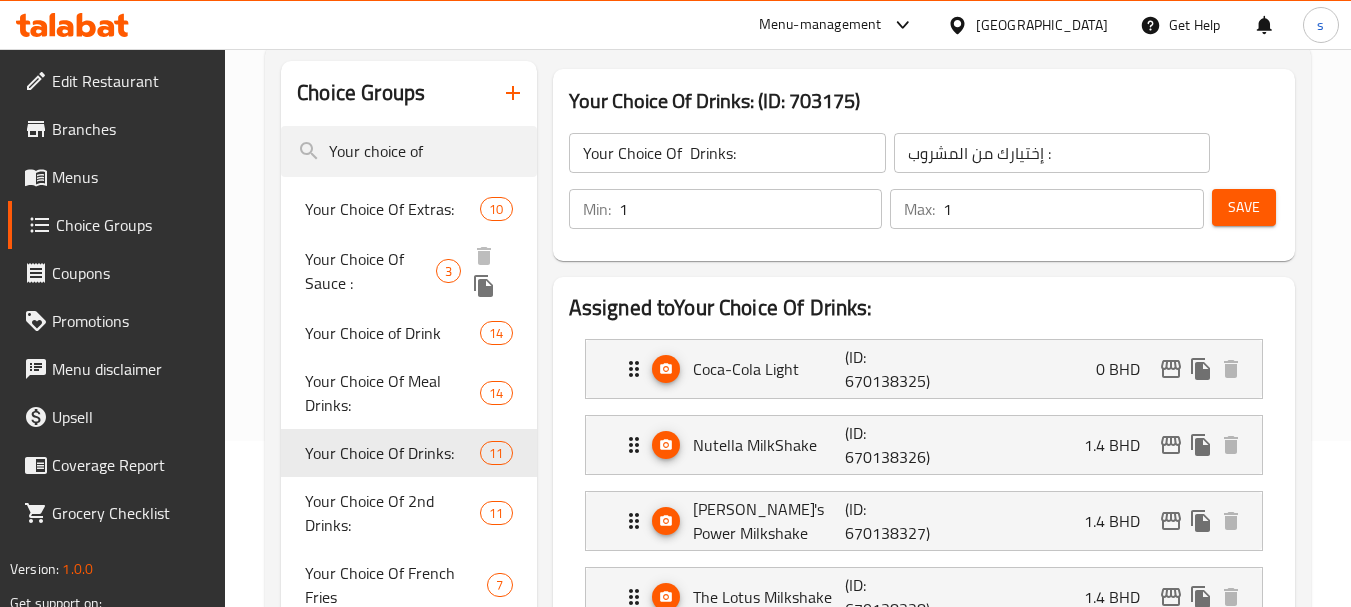 scroll, scrollTop: 0, scrollLeft: 0, axis: both 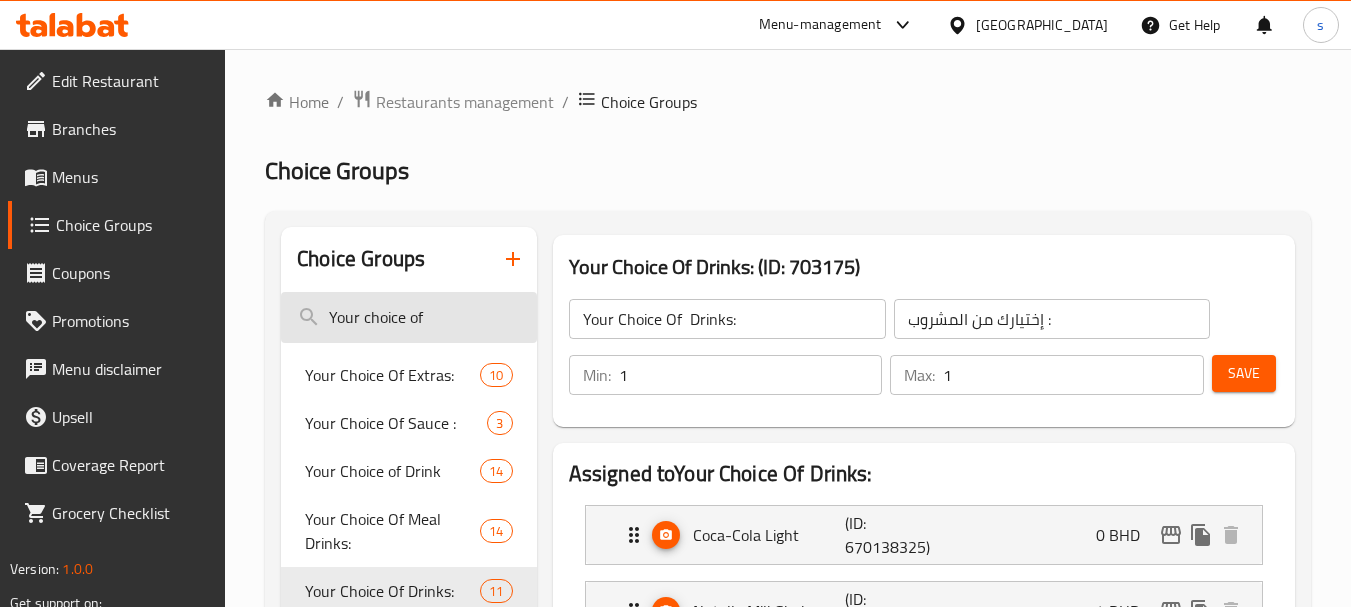 click on "Choice Groups" at bounding box center (408, 259) 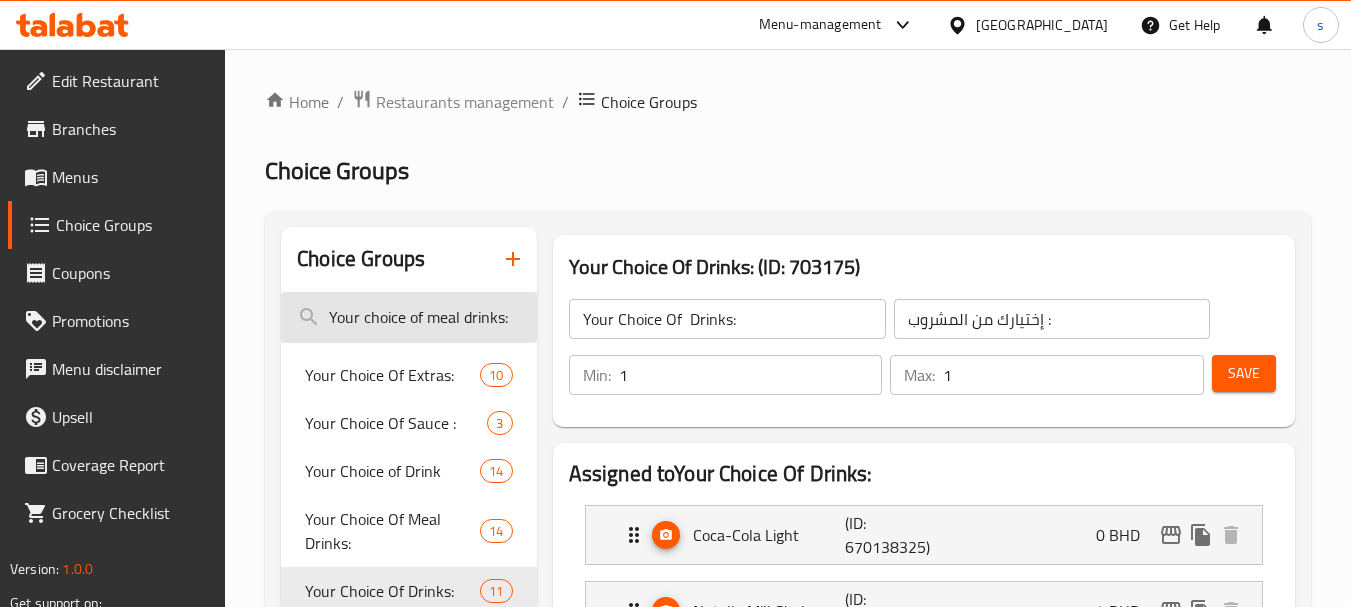 click on "Your choice of meal drinks:" at bounding box center [408, 317] 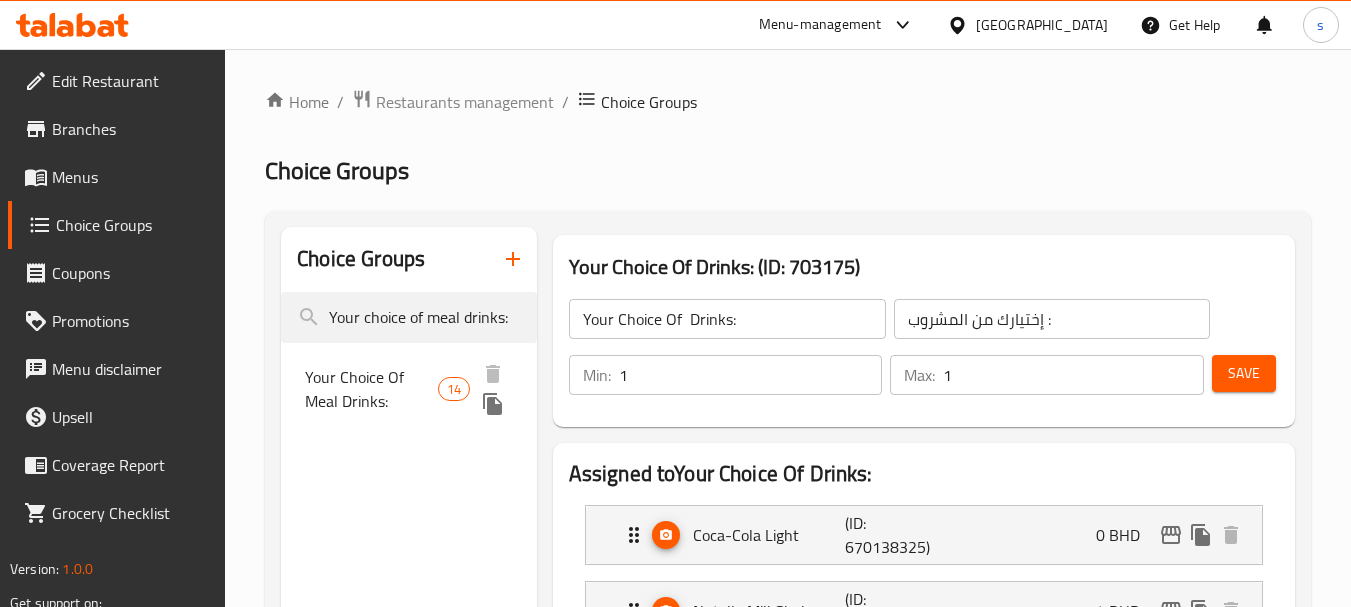 type on "Your choice of meal drinks:" 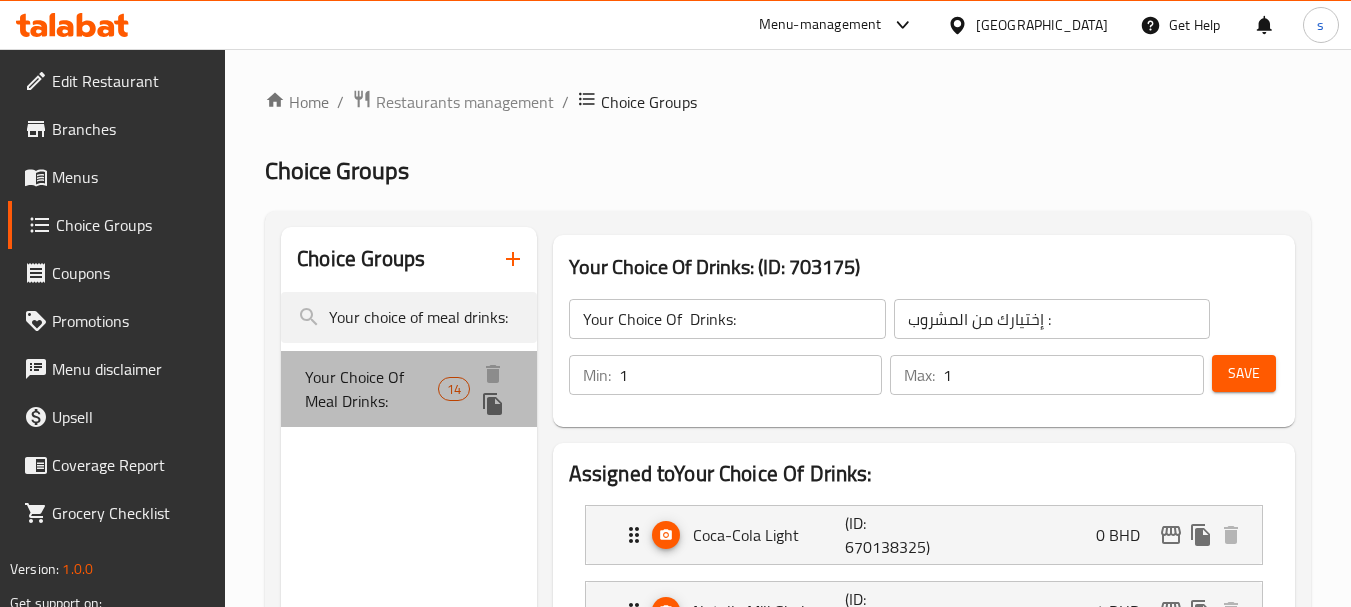 click on "Your Choice Of Meal Drinks:" at bounding box center [371, 389] 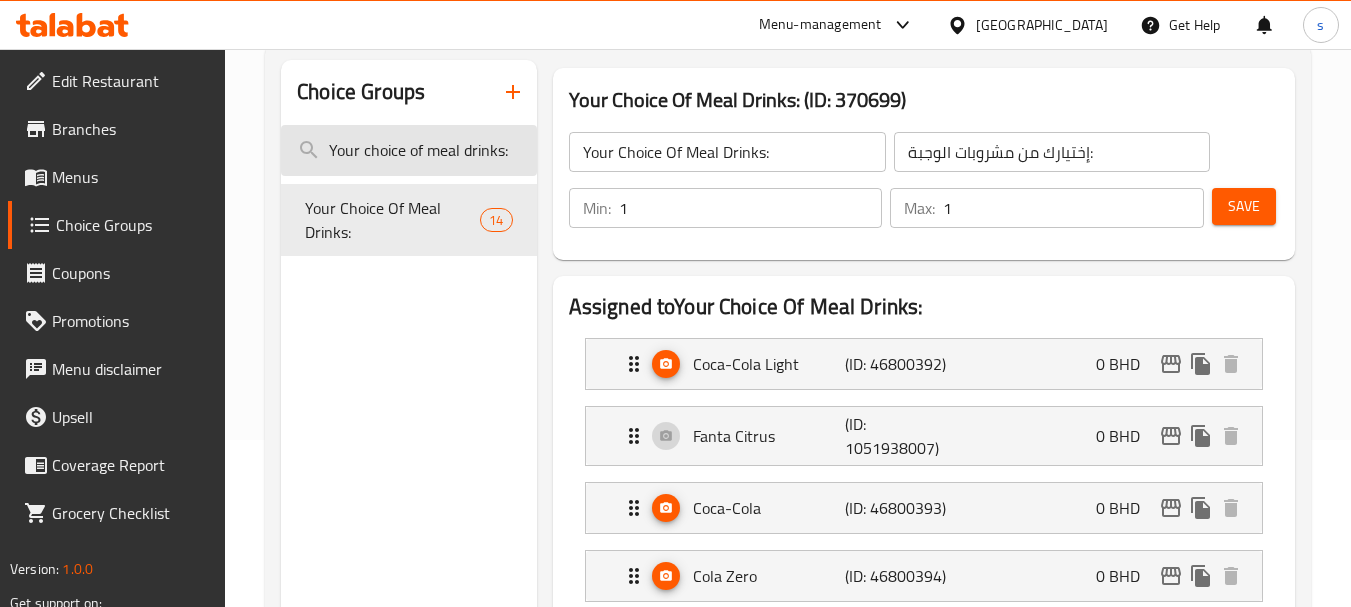 scroll, scrollTop: 100, scrollLeft: 0, axis: vertical 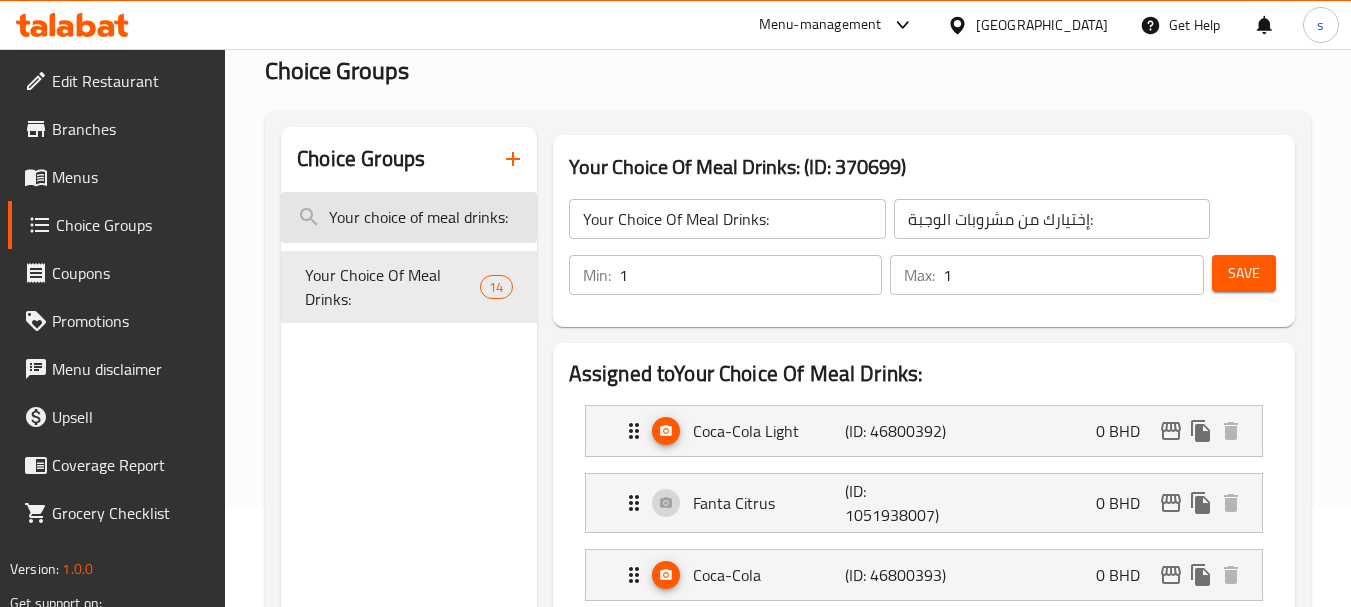 click on "Your choice of meal drinks:" at bounding box center (408, 217) 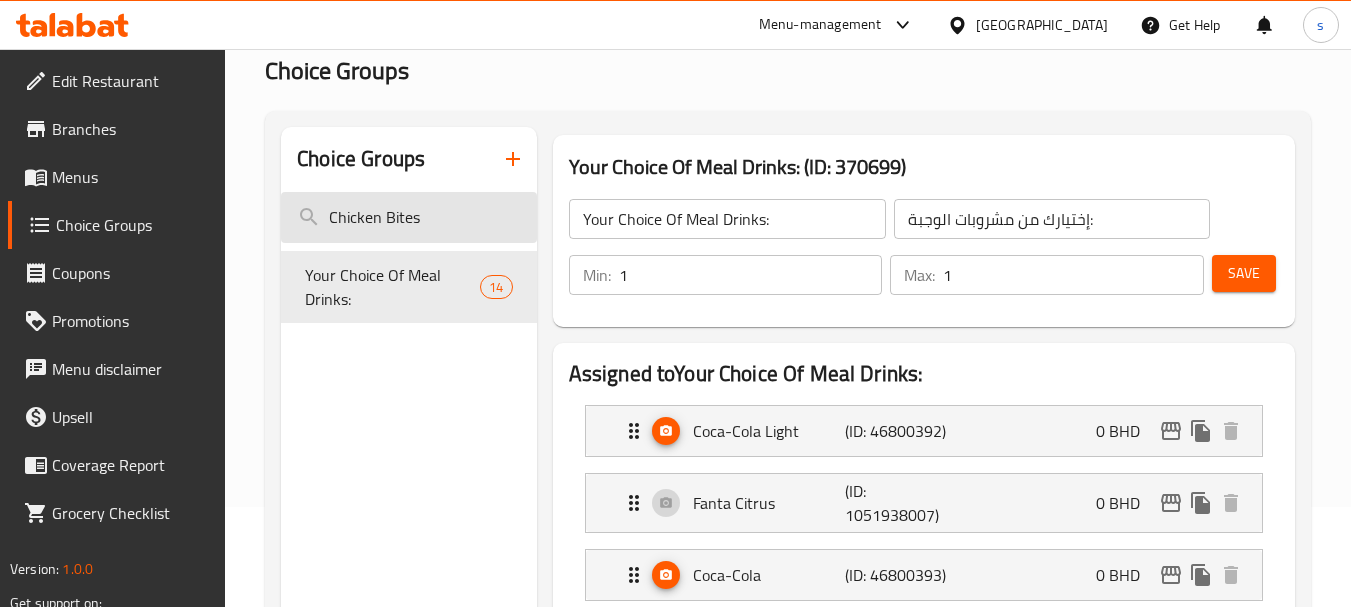 click on "Chicken Bites" at bounding box center (408, 217) 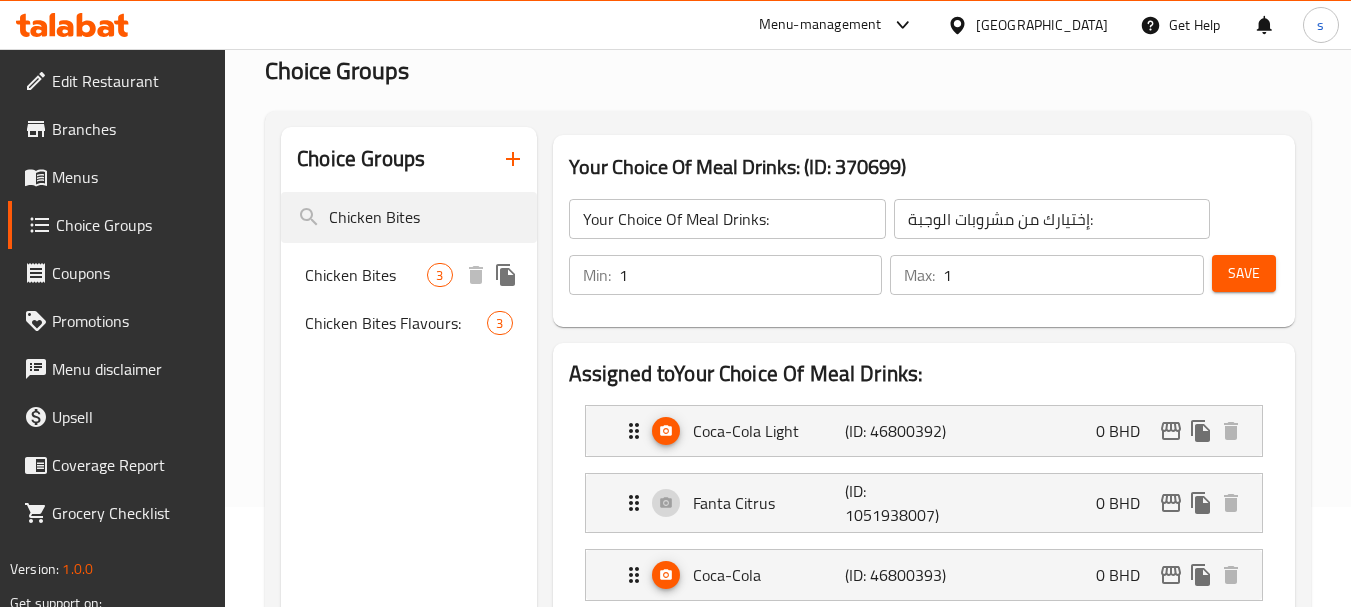 type on "Chicken Bites" 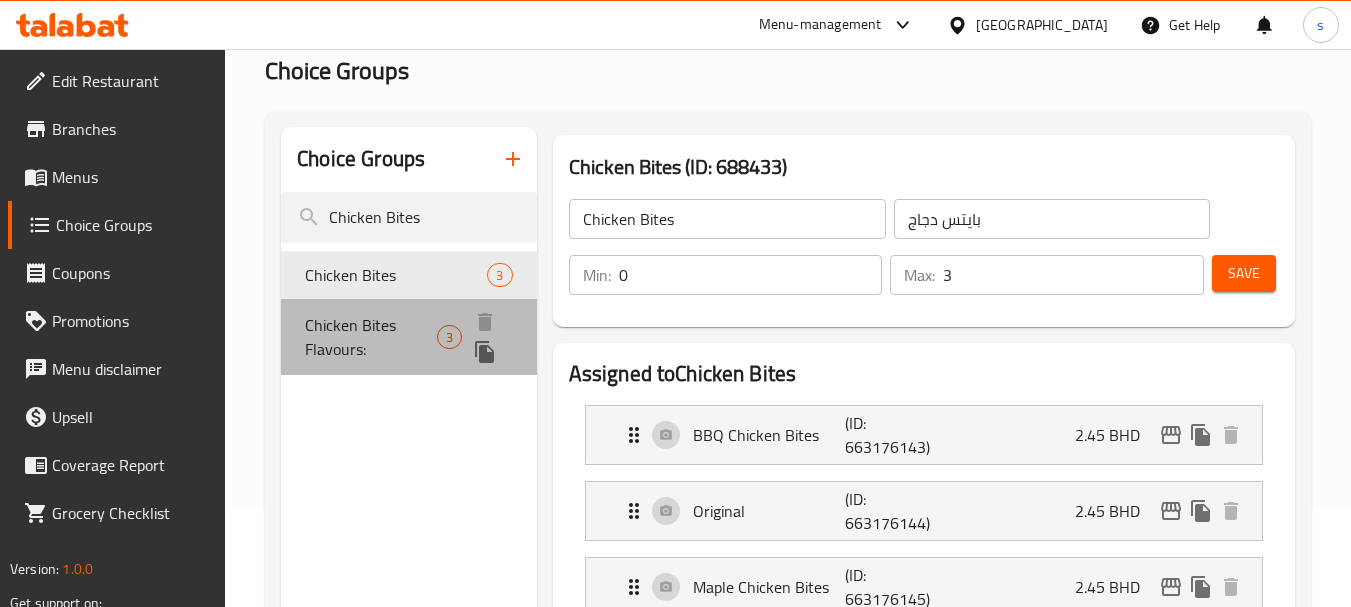 click on "Chicken Bites Flavours:" at bounding box center (371, 337) 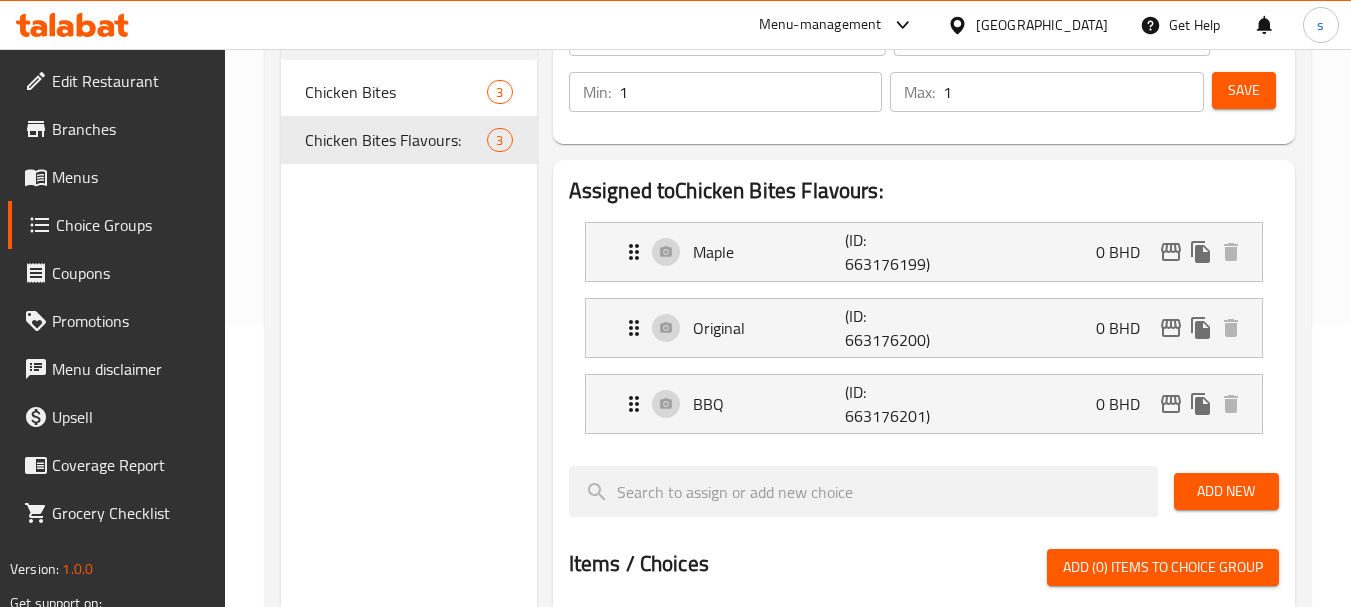scroll, scrollTop: 300, scrollLeft: 0, axis: vertical 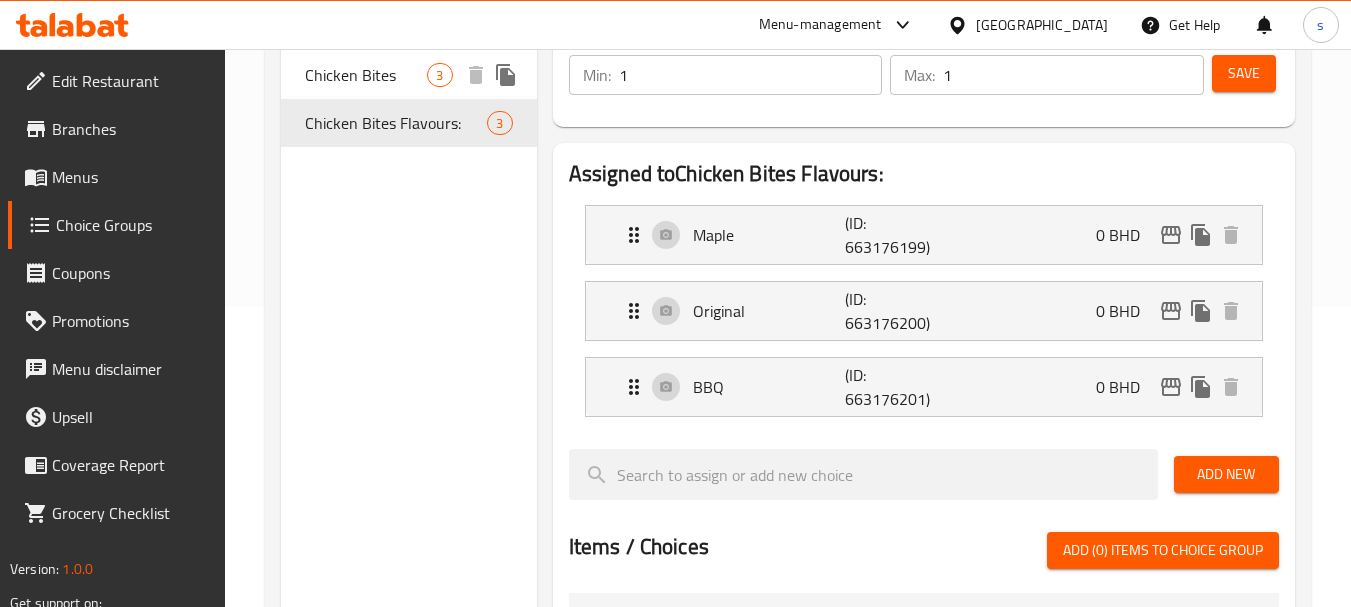 drag, startPoint x: 381, startPoint y: 78, endPoint x: 377, endPoint y: 113, distance: 35.22783 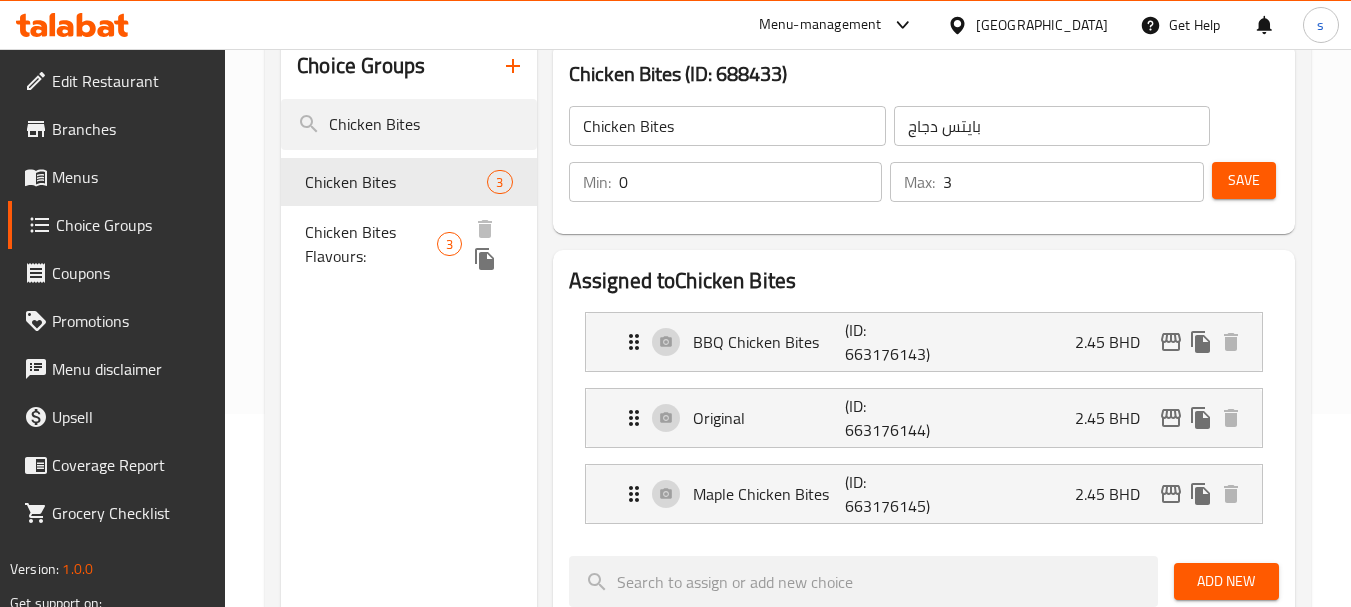 scroll, scrollTop: 100, scrollLeft: 0, axis: vertical 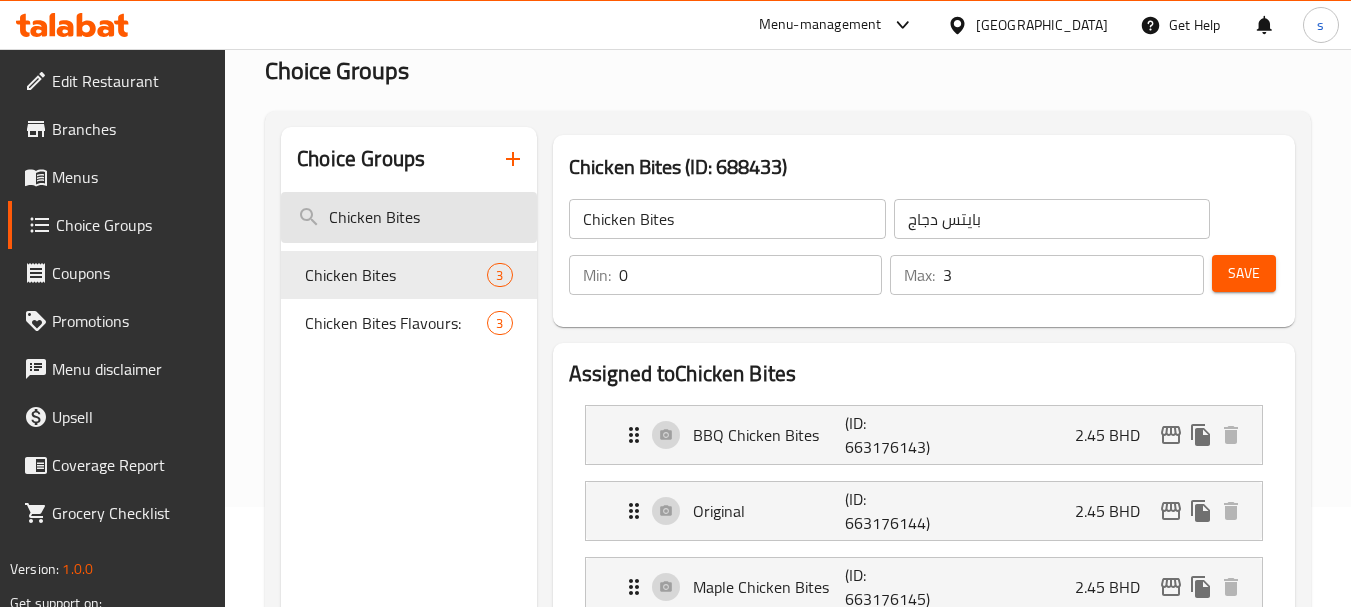 click on "Chicken Bites" at bounding box center (408, 217) 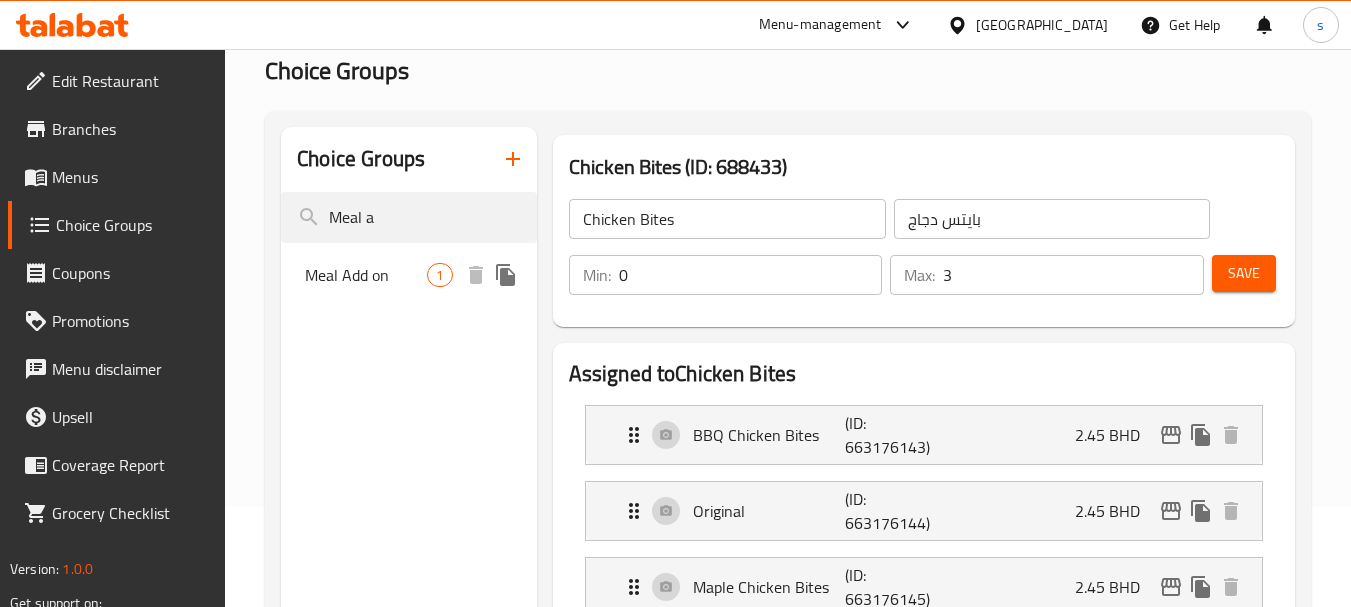 type on "Meal a" 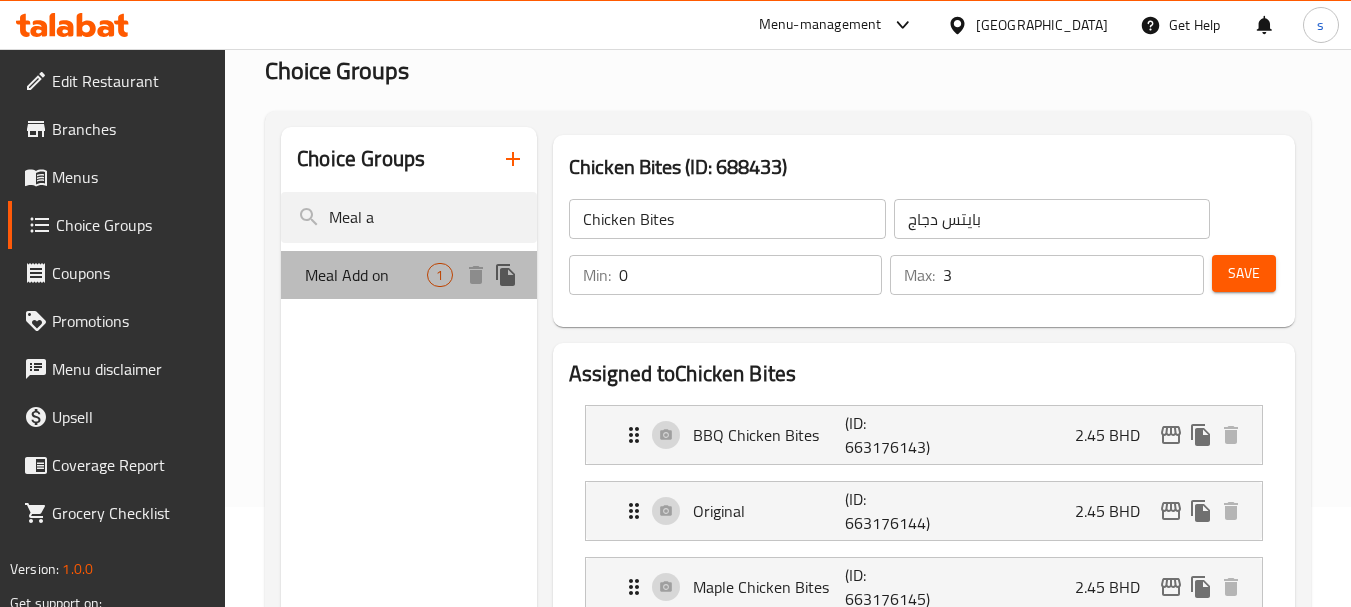 click on "Meal Add on 1" at bounding box center [408, 275] 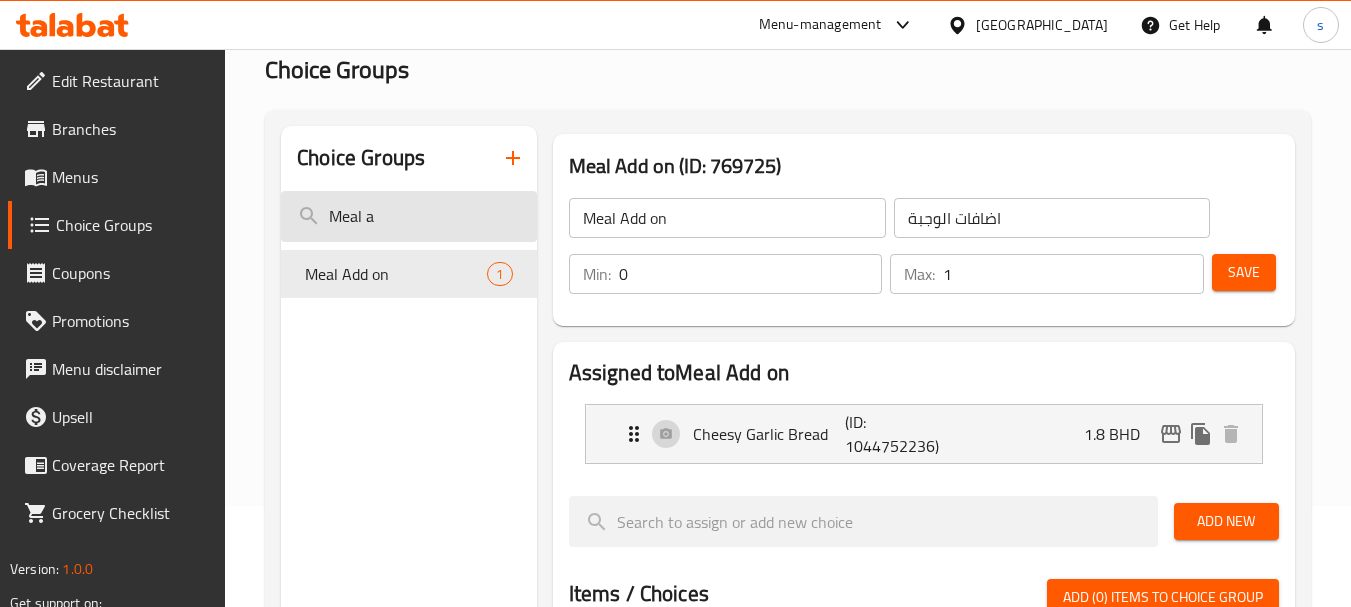 scroll, scrollTop: 100, scrollLeft: 0, axis: vertical 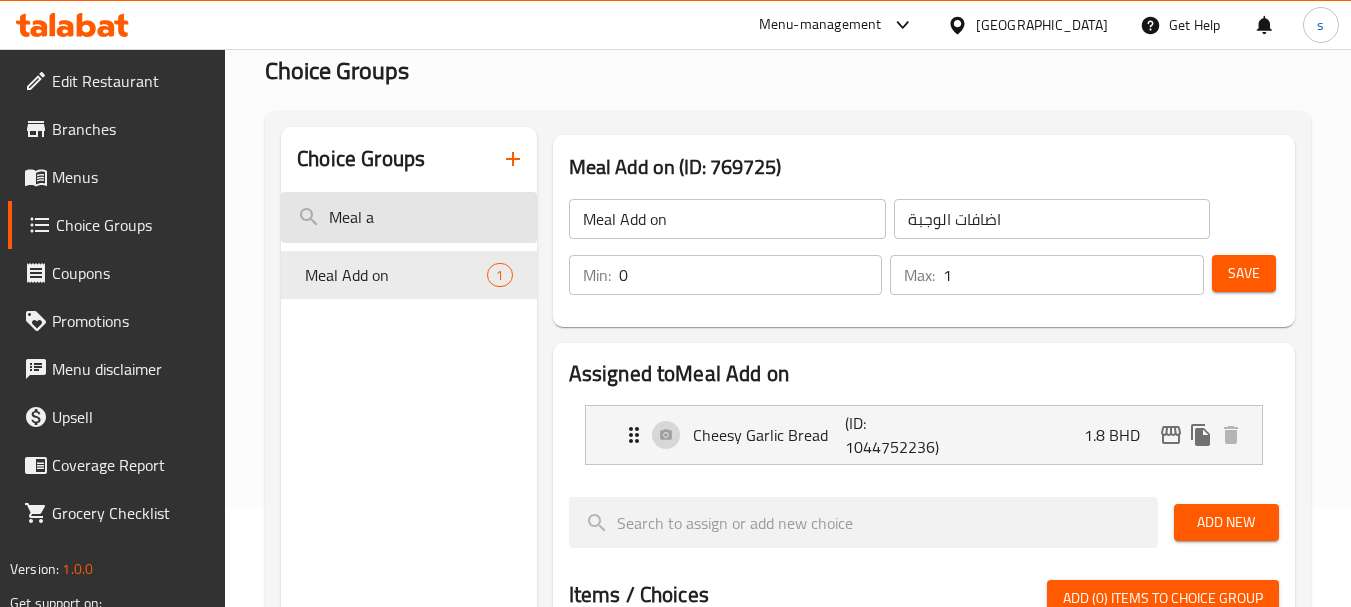 click on "Meal a" at bounding box center [408, 217] 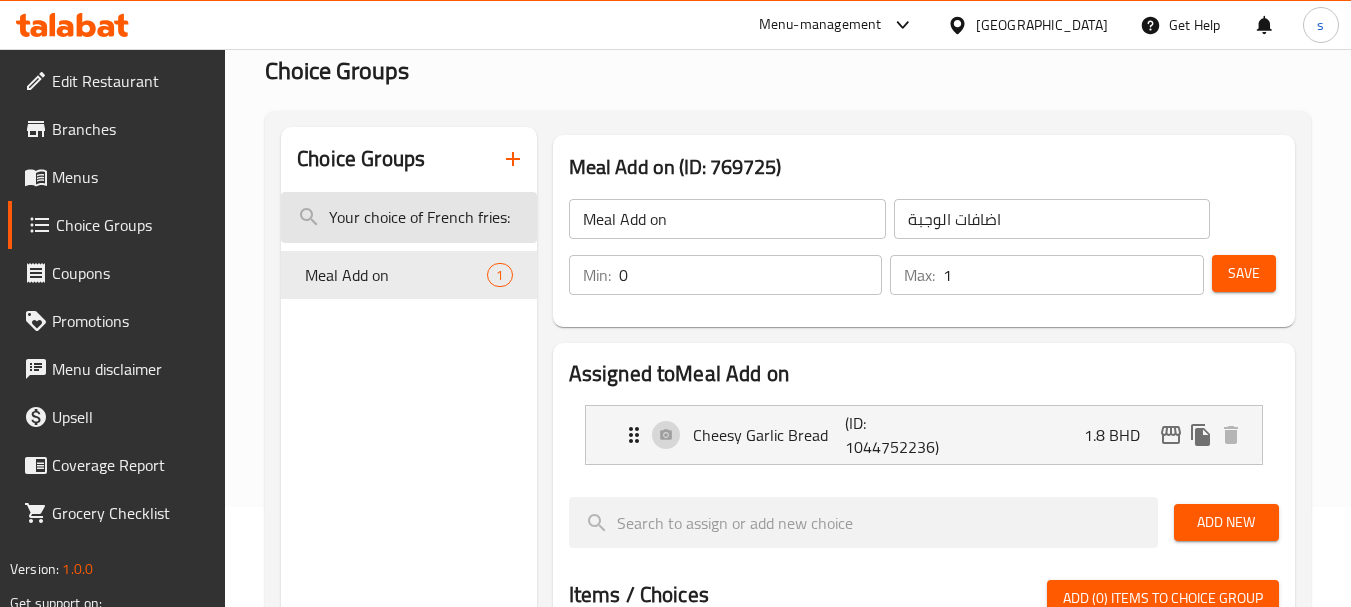 click on "Your choice of French fries:" at bounding box center [408, 217] 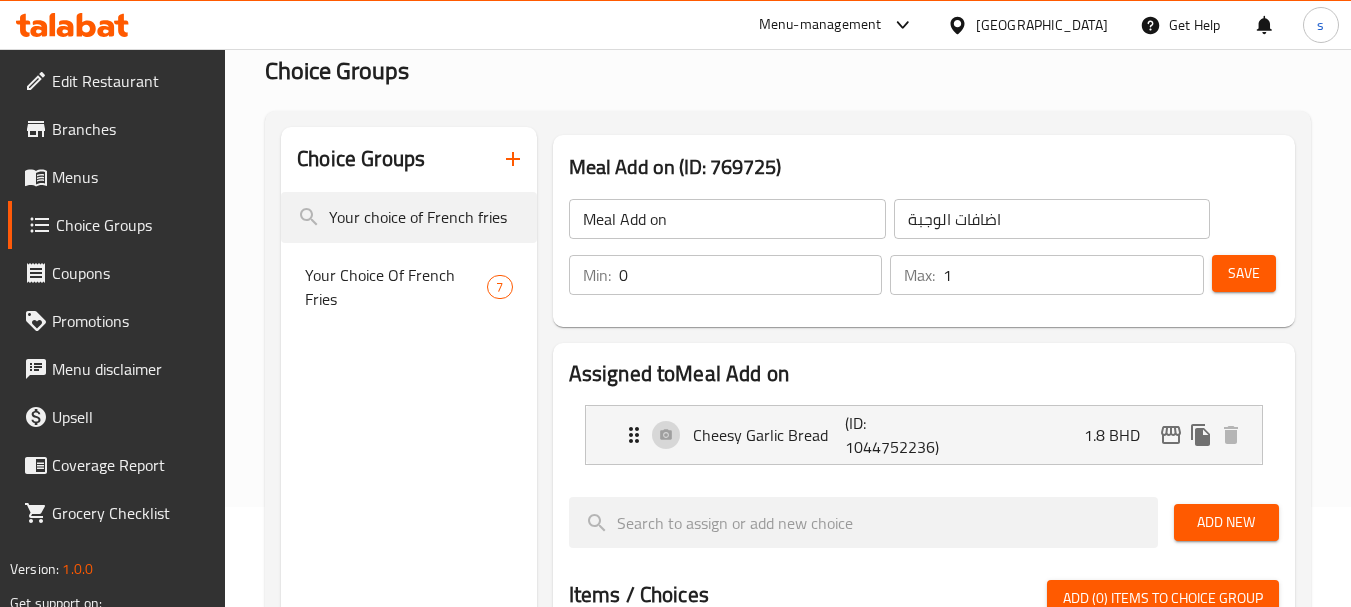 type on "Your choice of French fries" 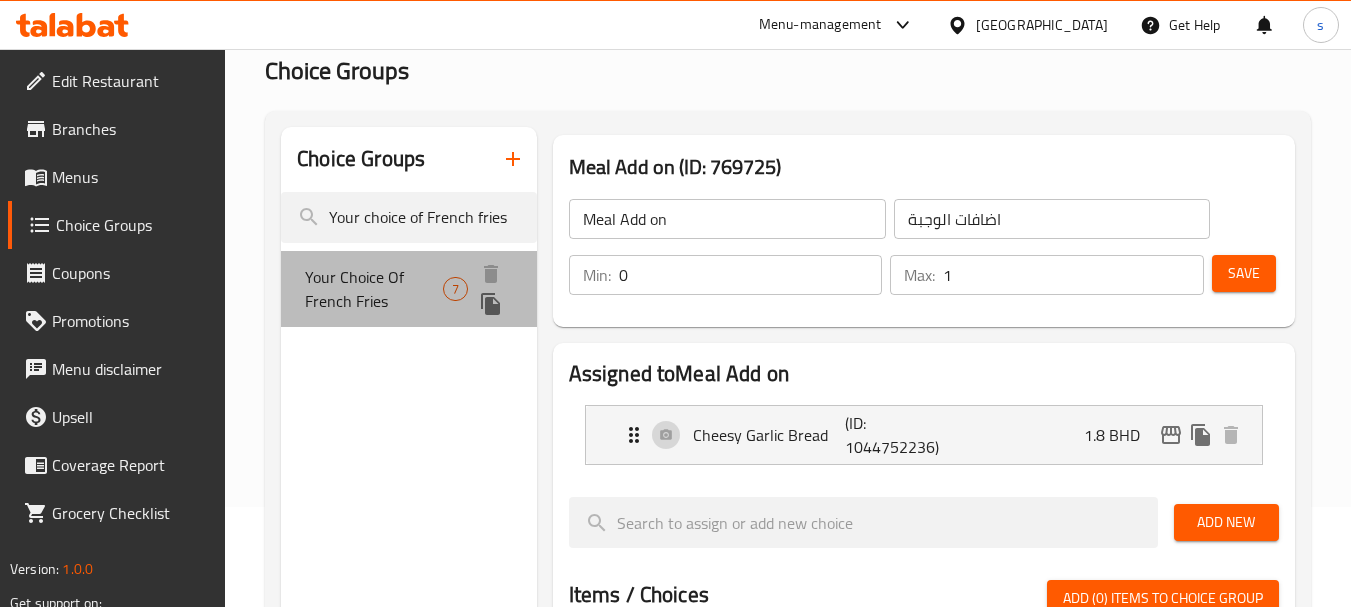 click on "Your Choice Of French Fries" at bounding box center [374, 289] 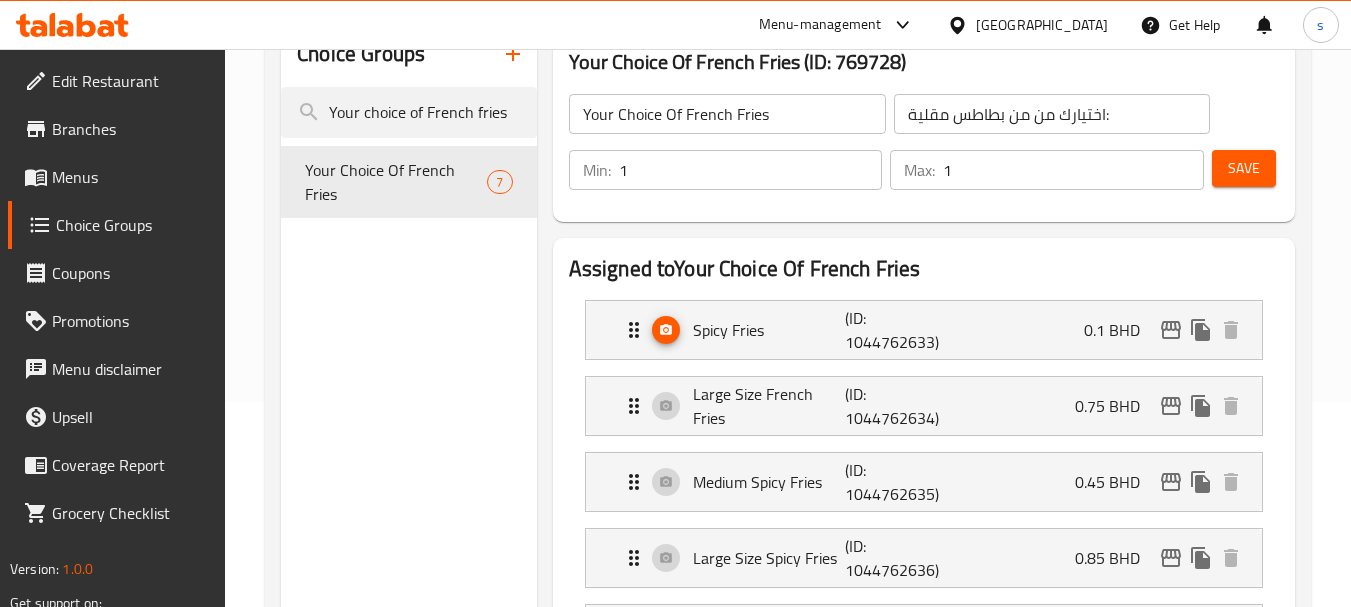 scroll, scrollTop: 100, scrollLeft: 0, axis: vertical 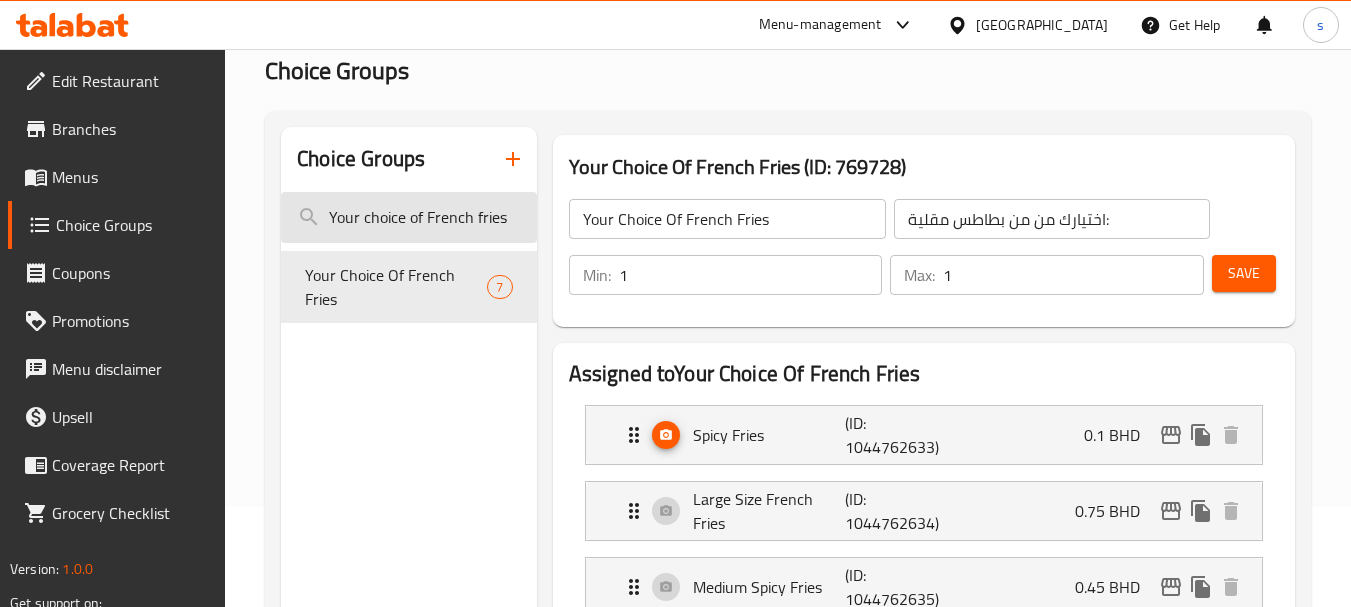 click on "Your choice of French fries" at bounding box center [408, 217] 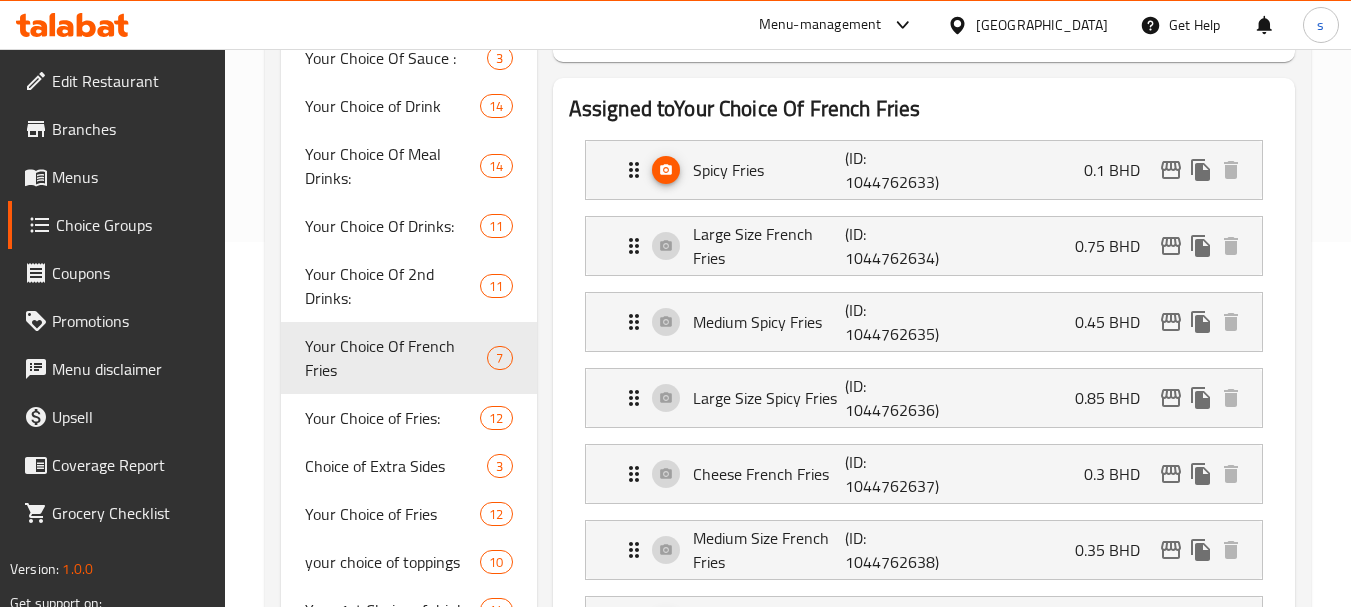 scroll, scrollTop: 400, scrollLeft: 0, axis: vertical 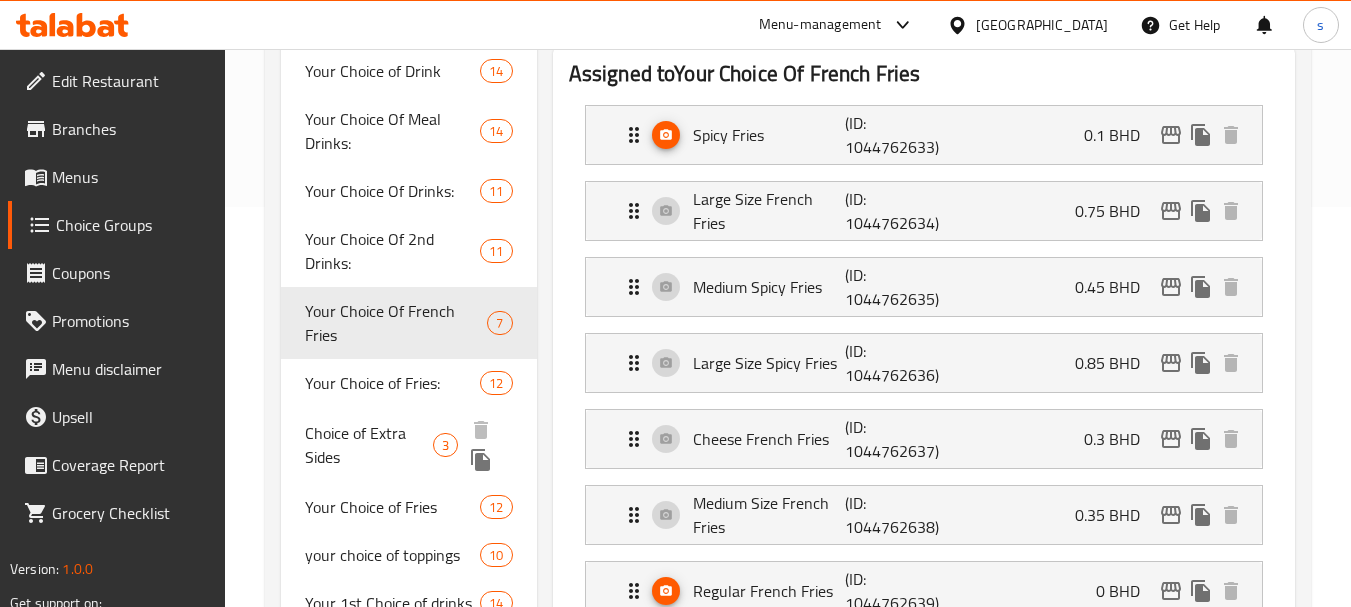 type on "Choice of" 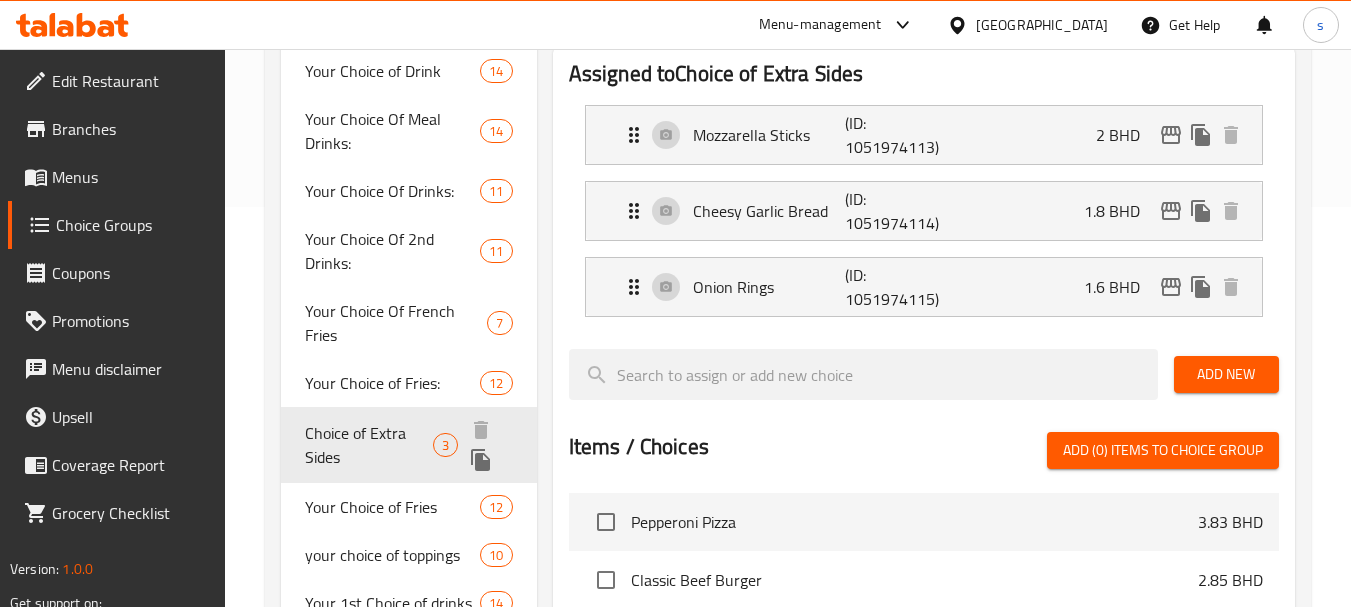 type on "Choice of Extra Sides" 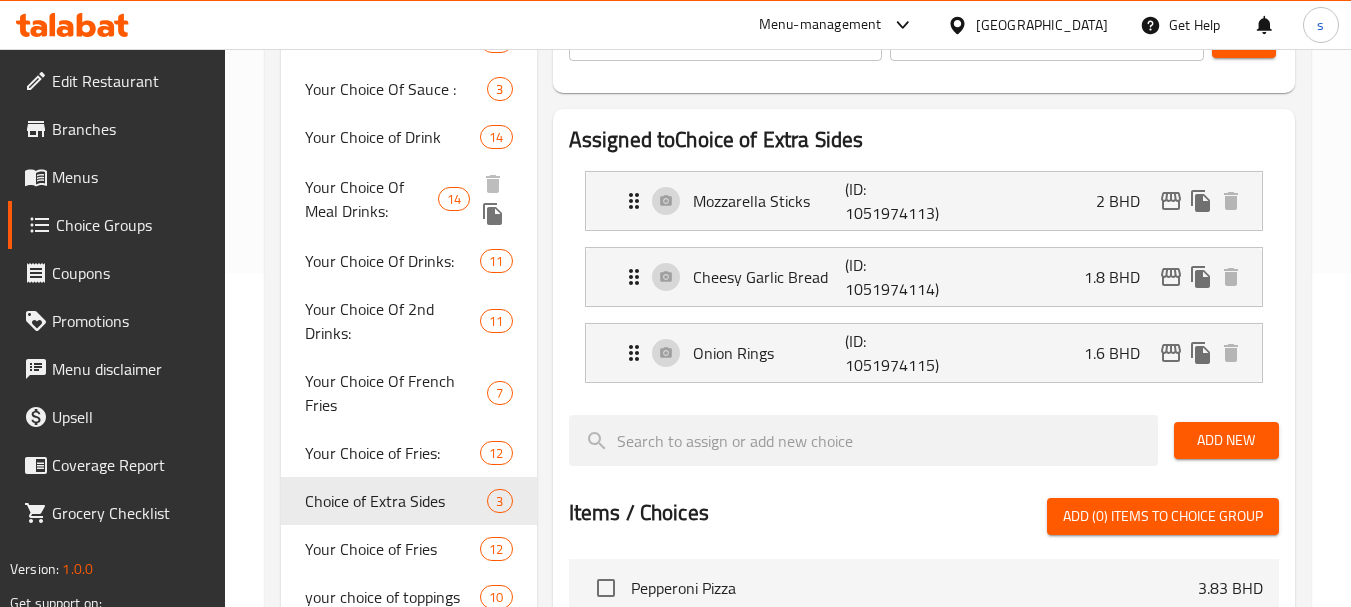 scroll, scrollTop: 62, scrollLeft: 0, axis: vertical 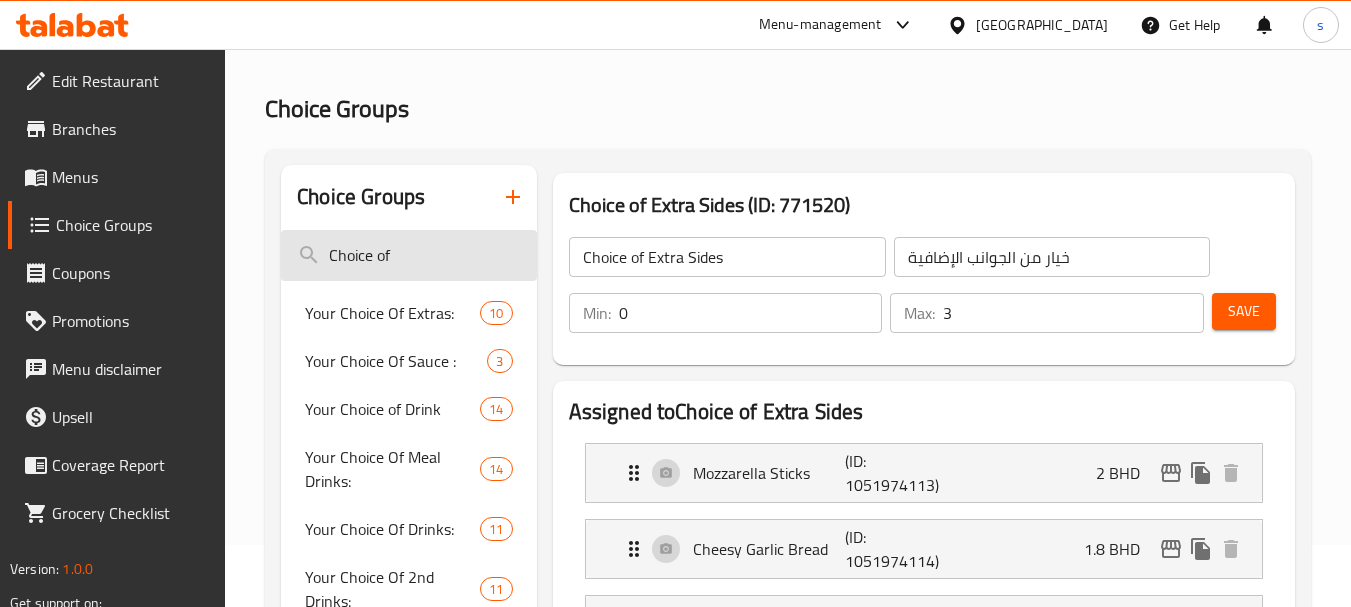 click on "Choice of" at bounding box center [408, 255] 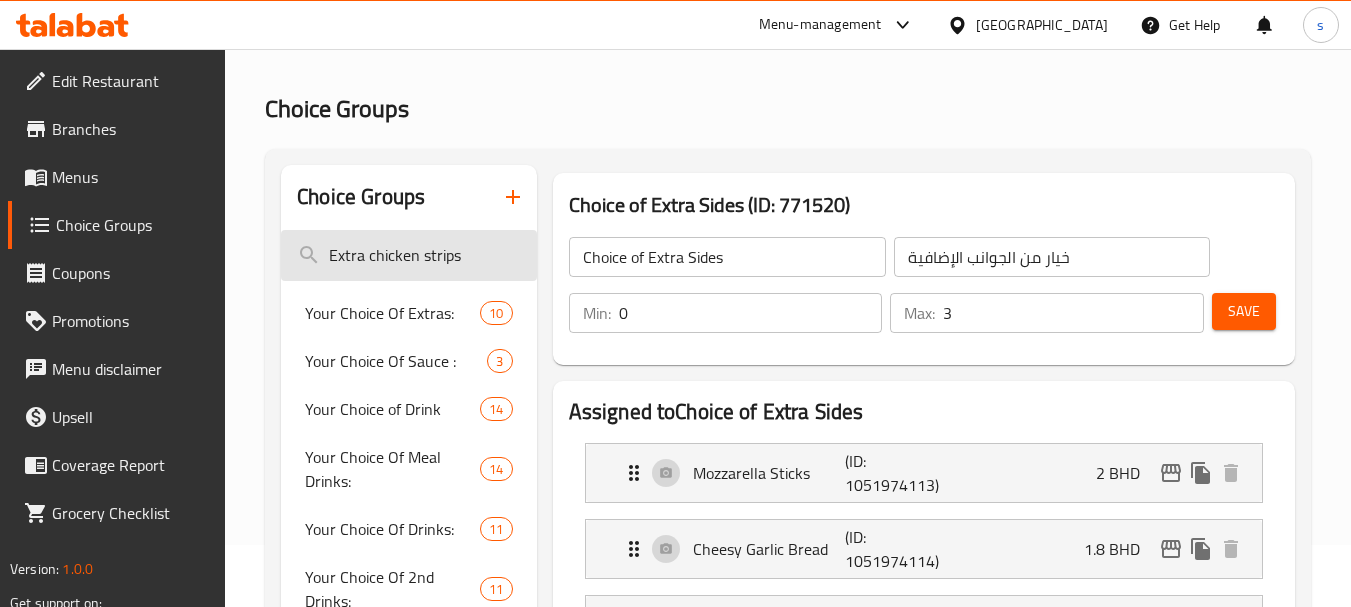 click on "Extra chicken strips" at bounding box center (408, 255) 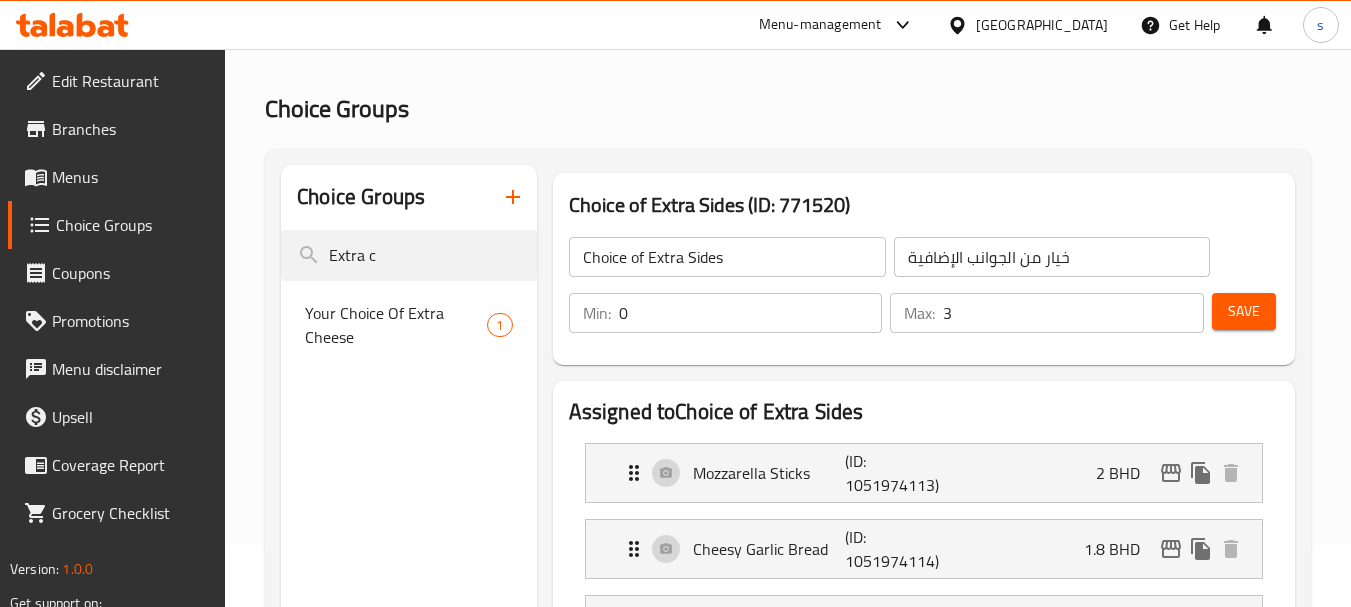 type on "Extra c" 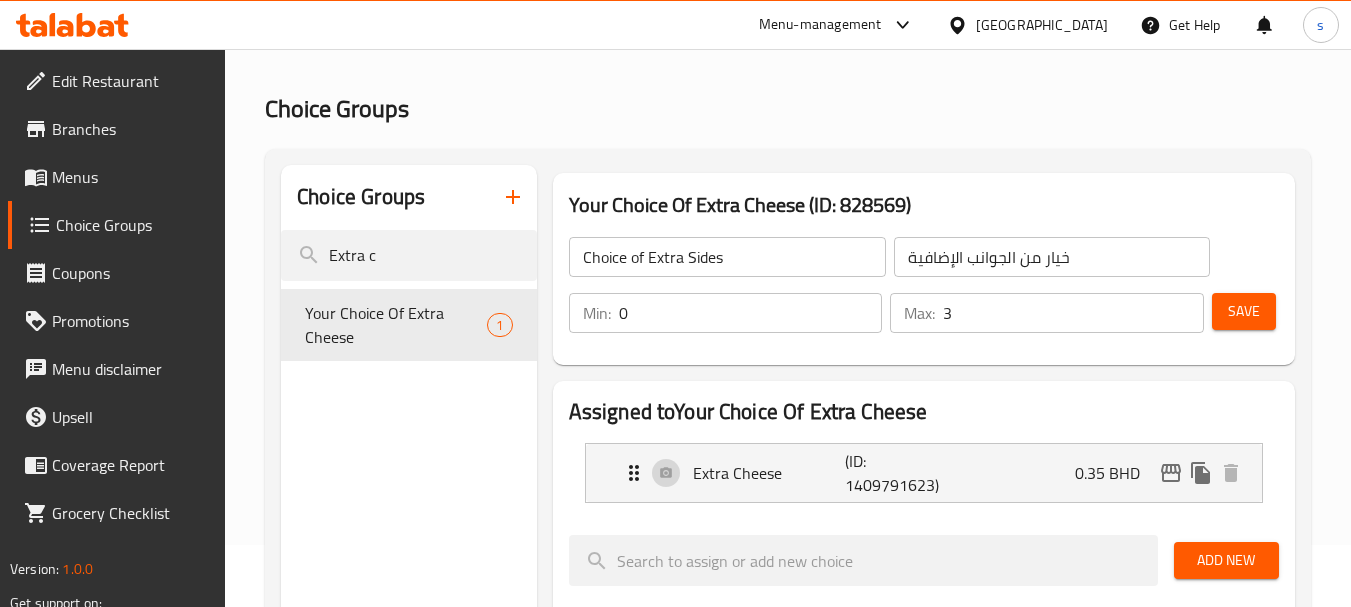 type on "Your Choice Of Extra Cheese" 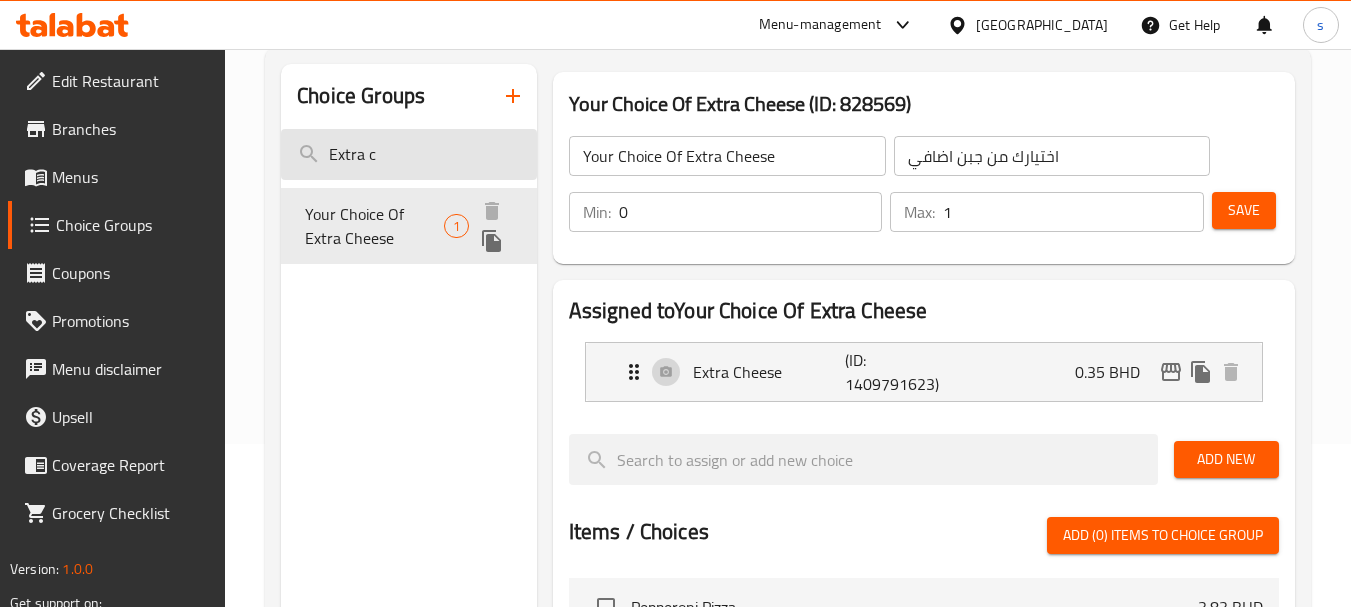 scroll, scrollTop: 0, scrollLeft: 0, axis: both 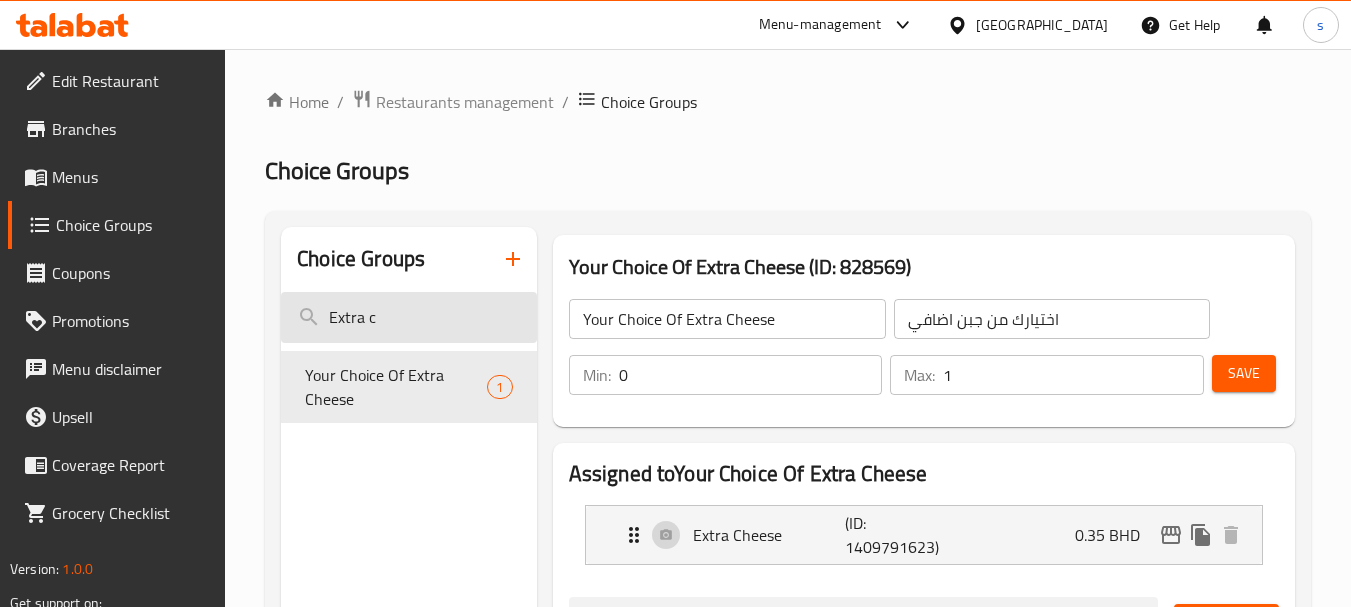 click on "Extra c" at bounding box center (408, 317) 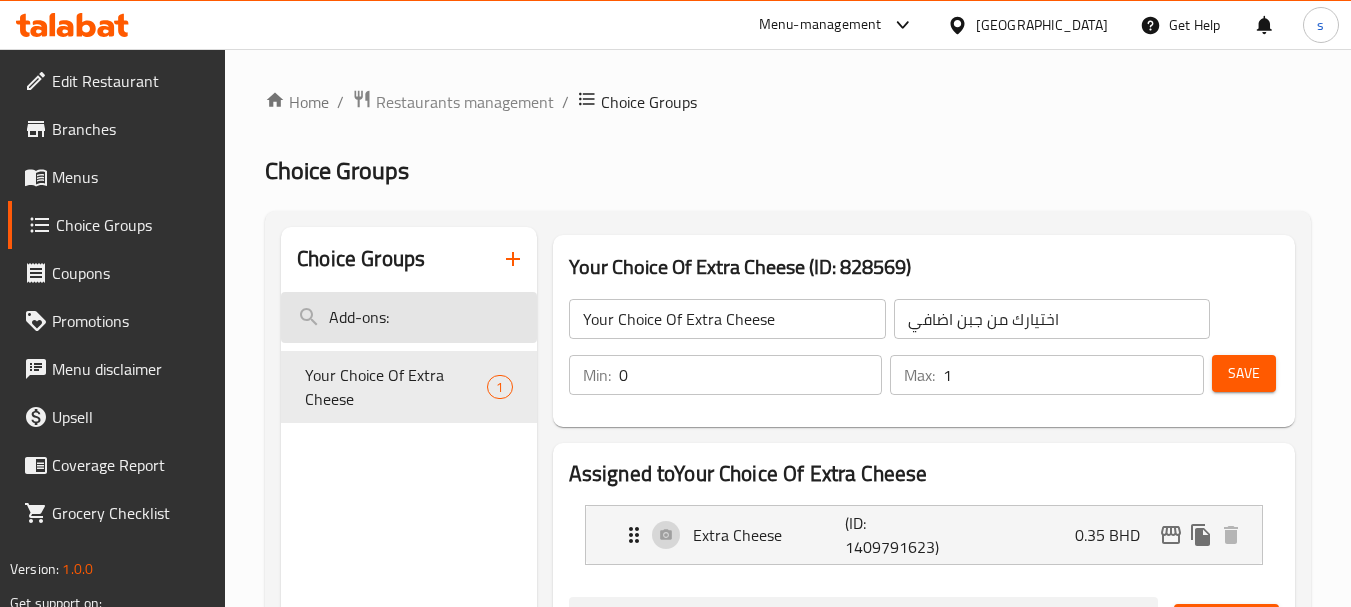 click on "Add-ons:" at bounding box center [408, 317] 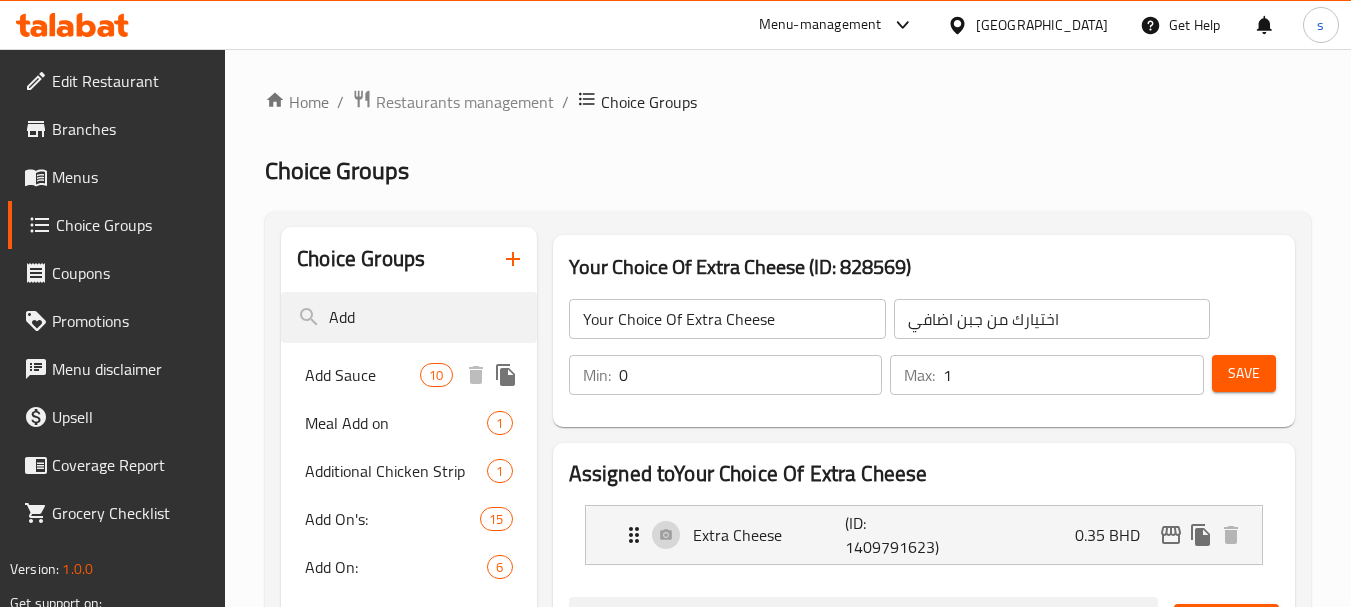type on "Add" 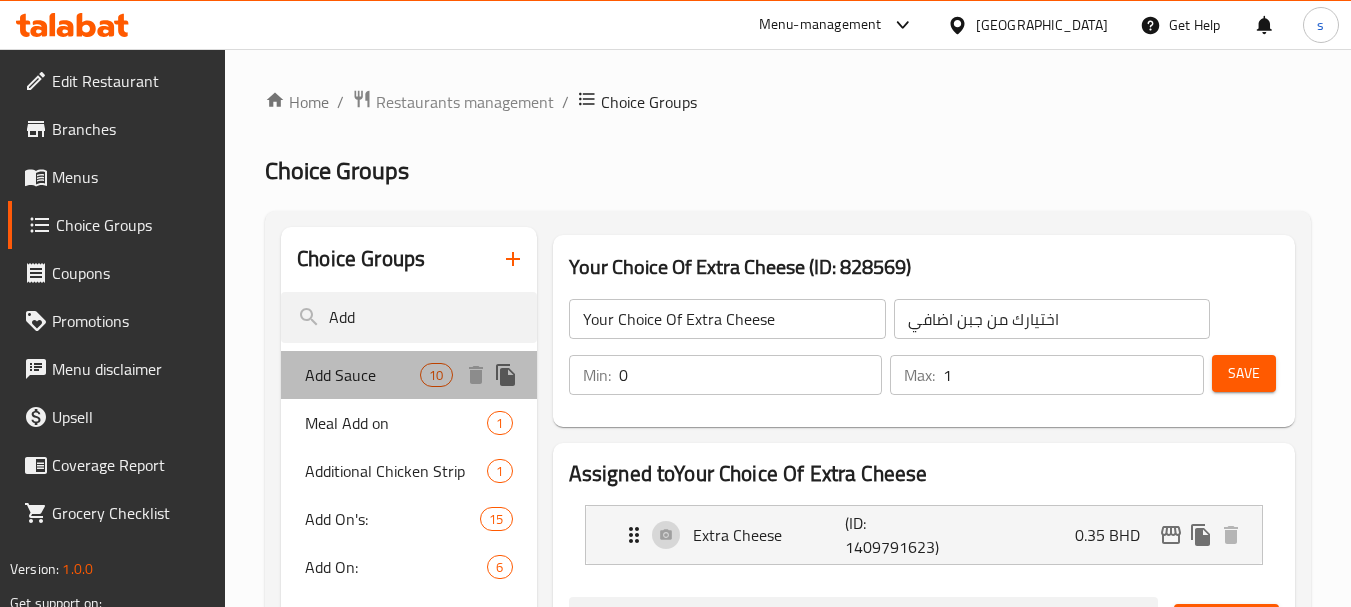 click on "Add Sauce" at bounding box center (362, 375) 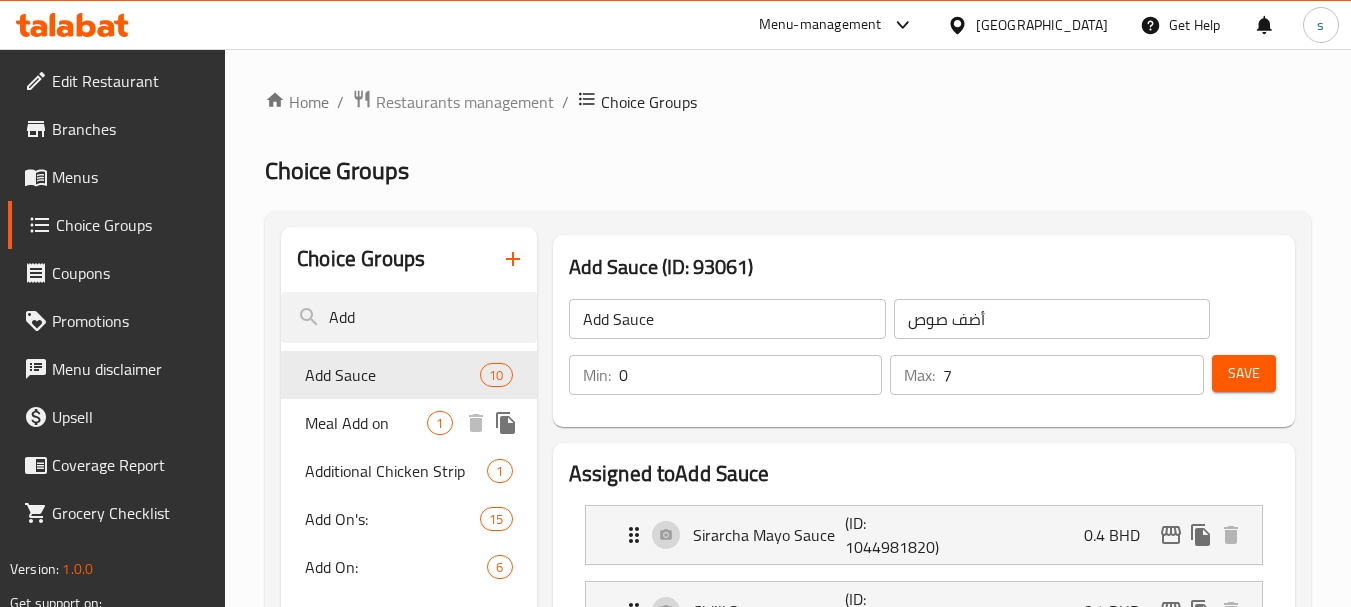 click on "Meal Add on" at bounding box center [366, 423] 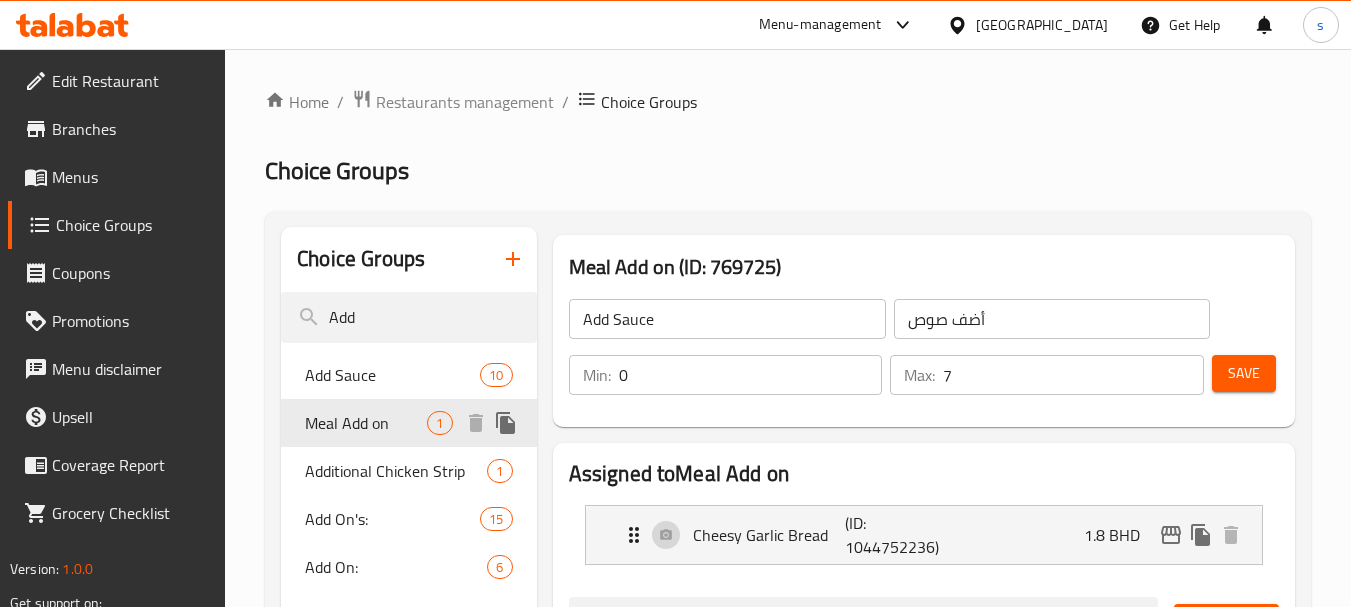 type on "Meal Add on" 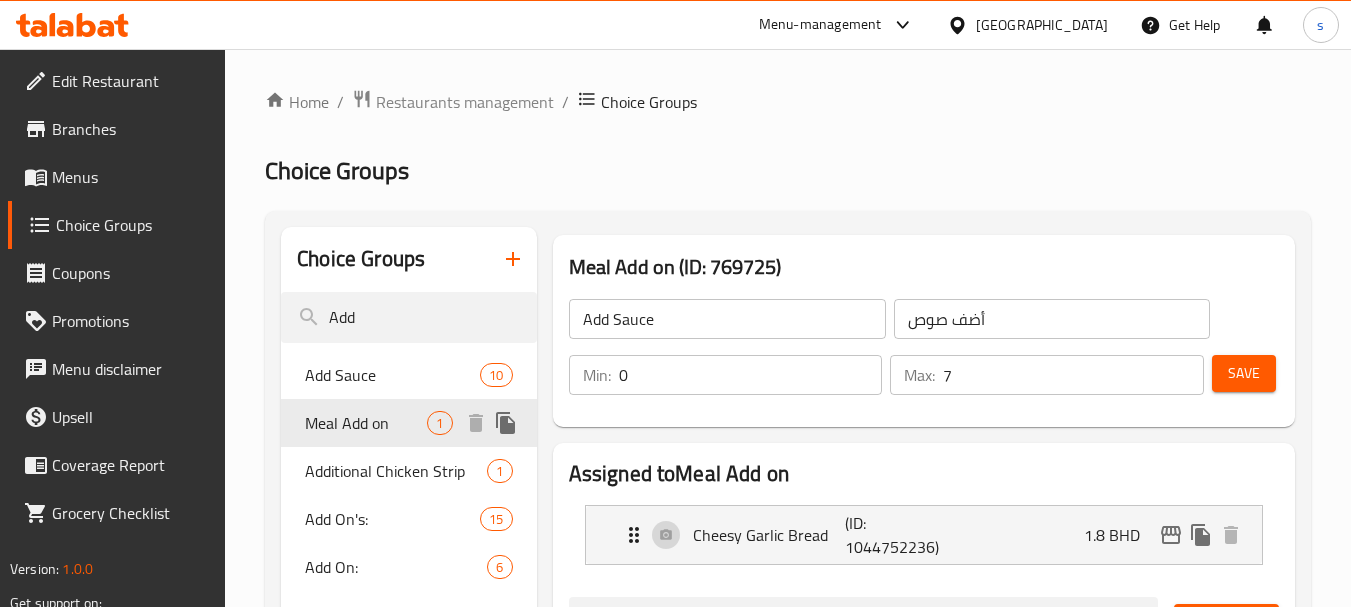 type on "1" 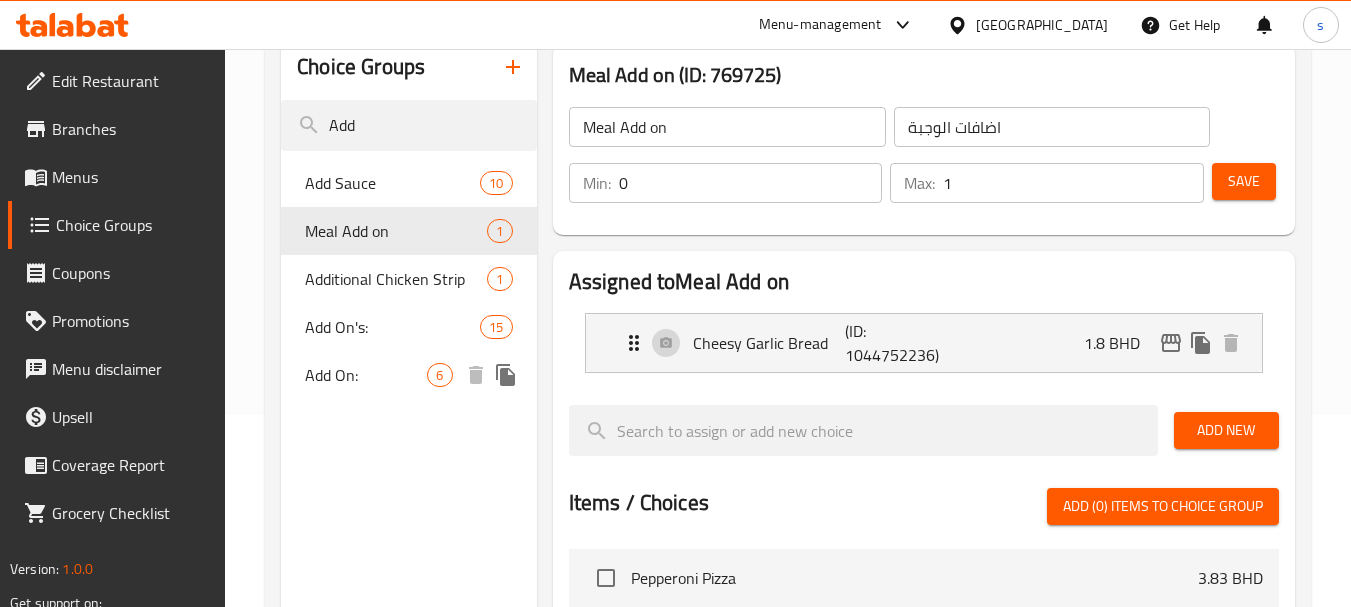 scroll, scrollTop: 200, scrollLeft: 0, axis: vertical 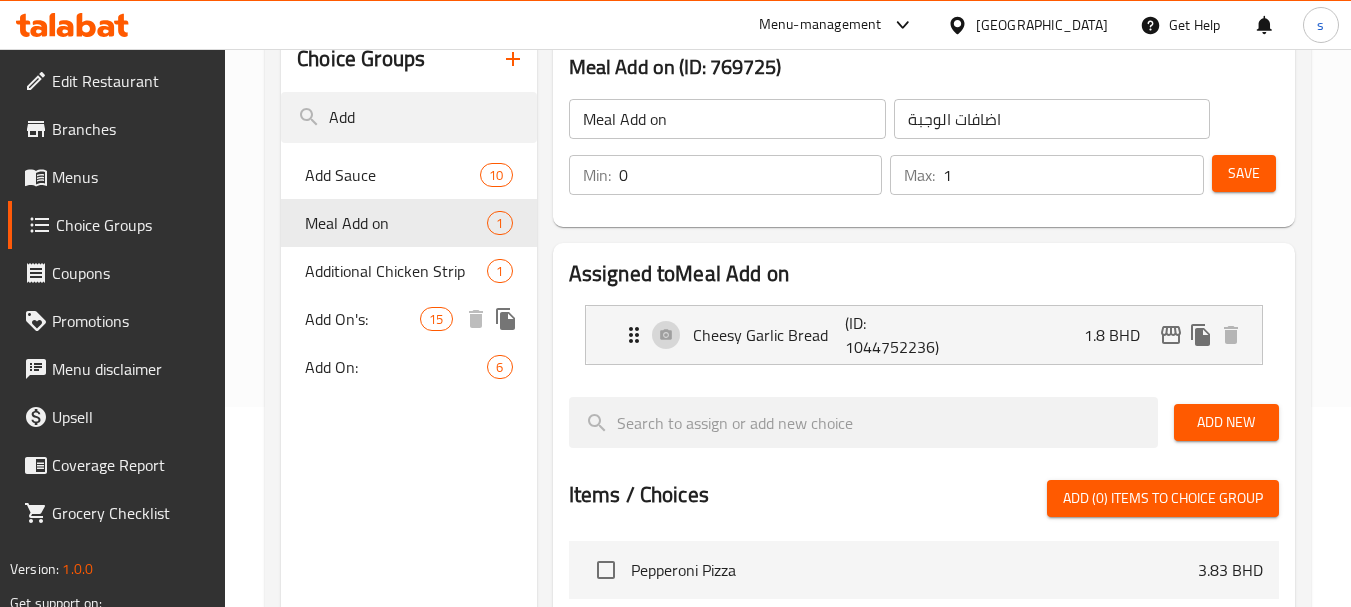 click on "Additional Chicken Strip" at bounding box center [396, 271] 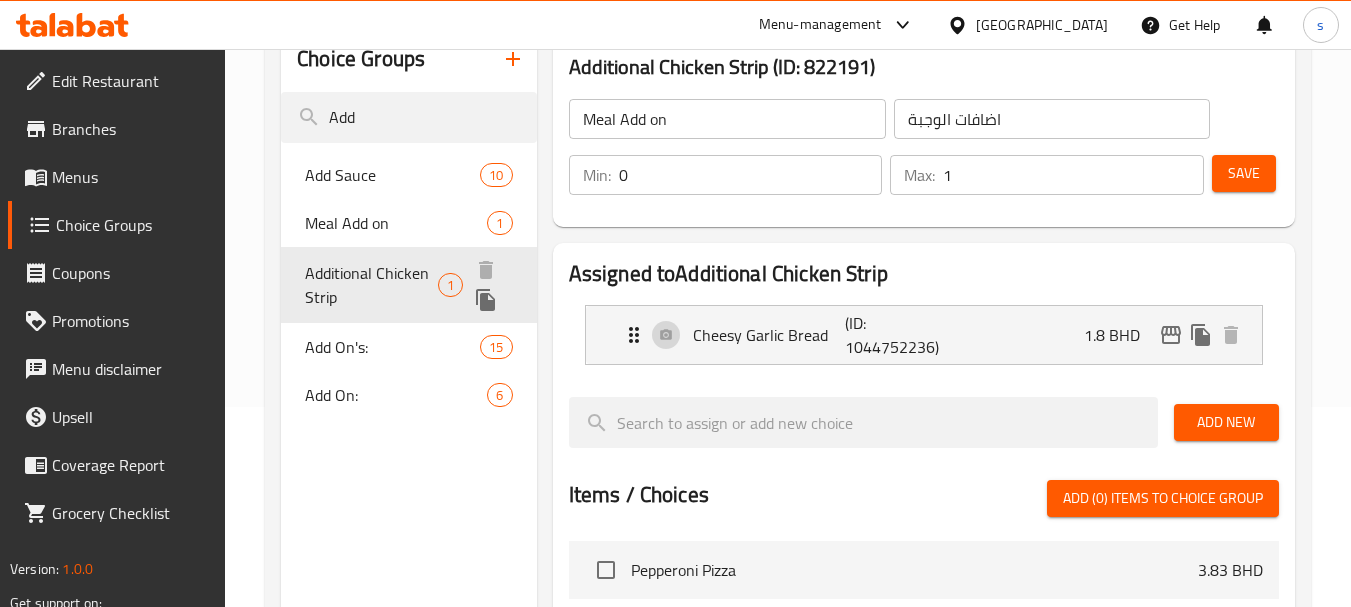 type on "Additional Chicken Strip" 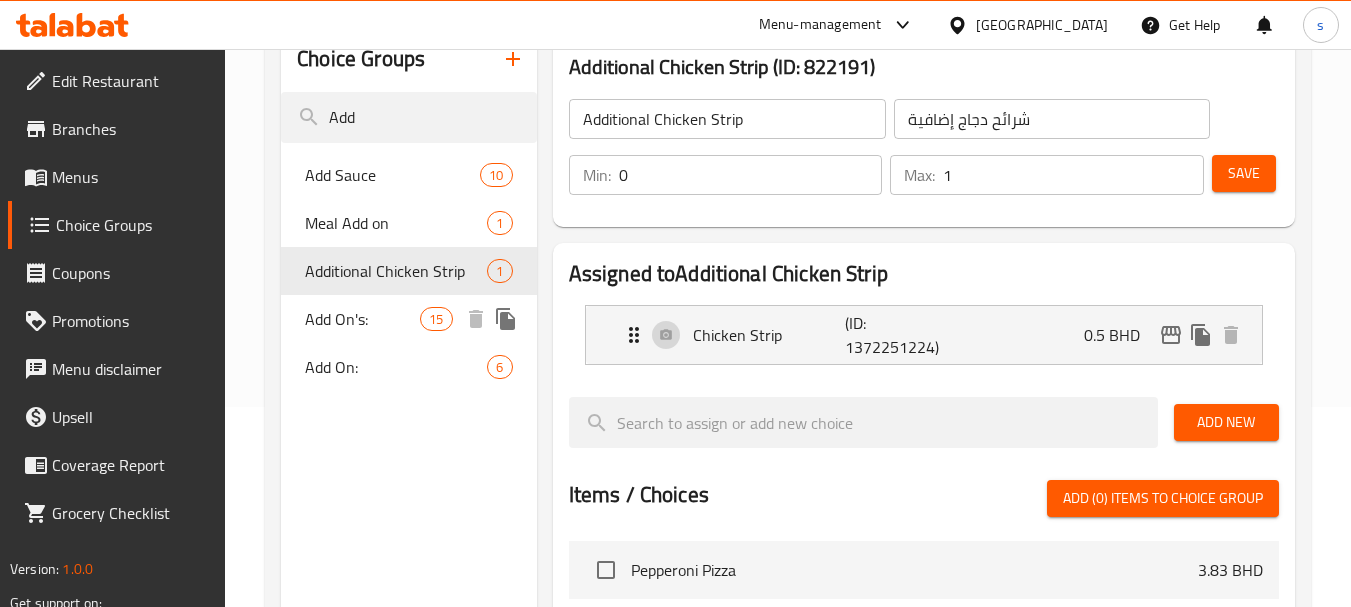click on "Add On's:" at bounding box center (362, 319) 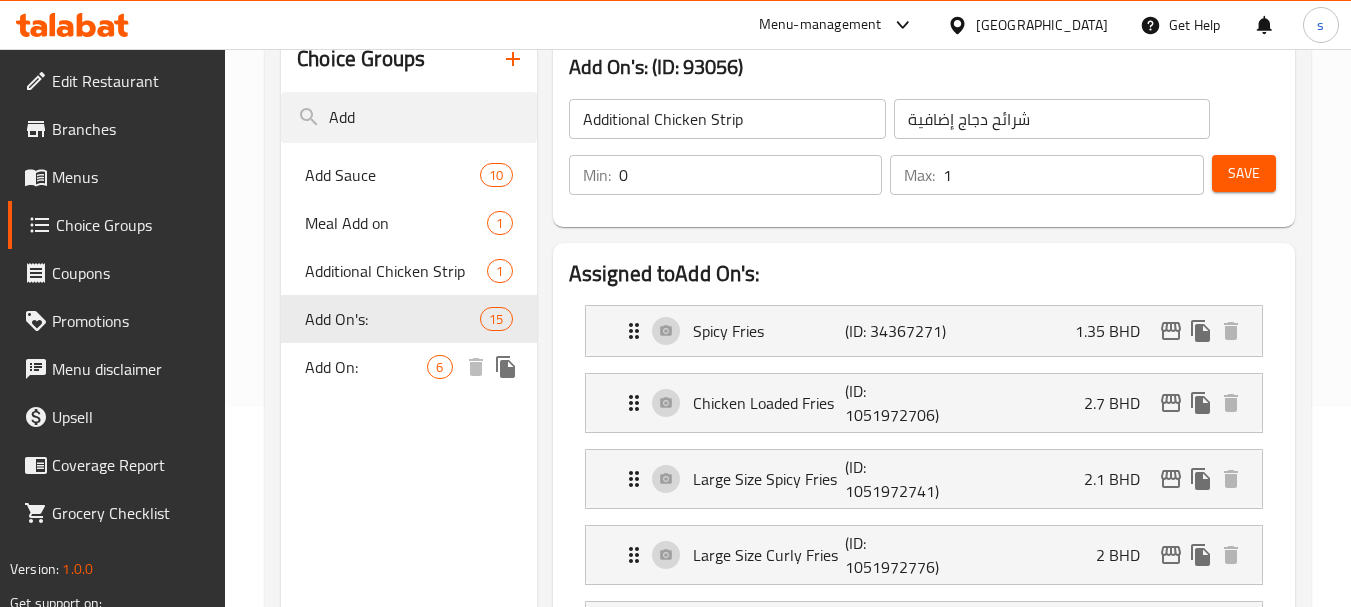 type on "Add On's:" 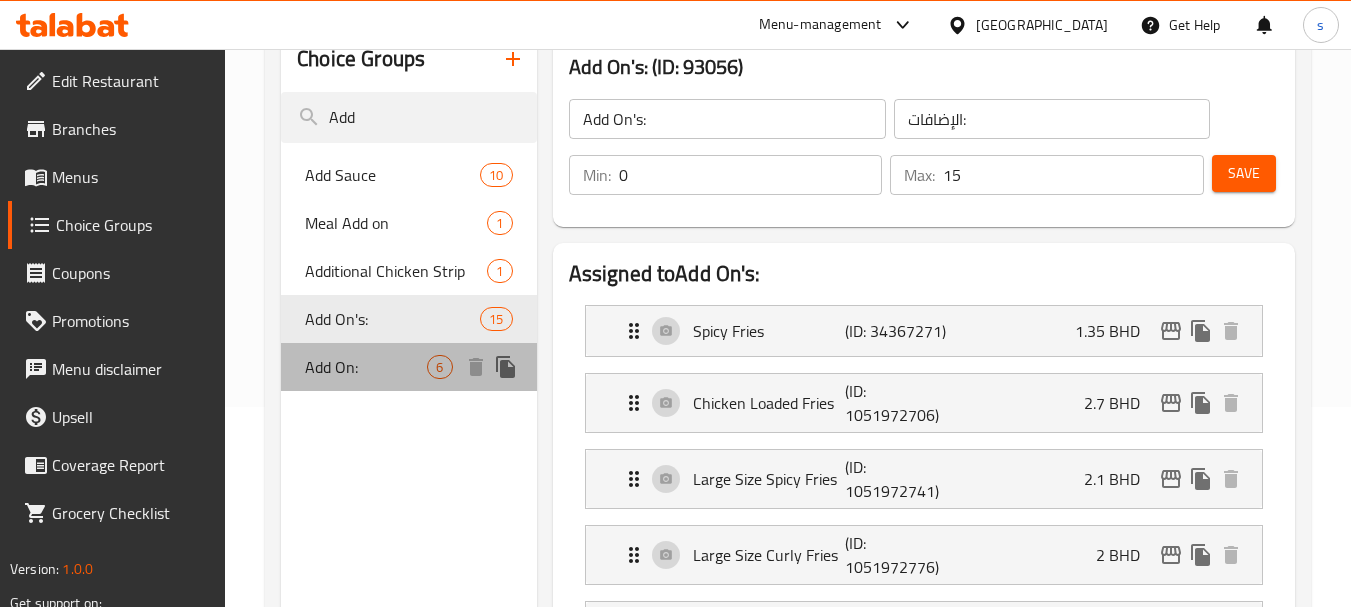 click on "Add On:" at bounding box center (366, 367) 